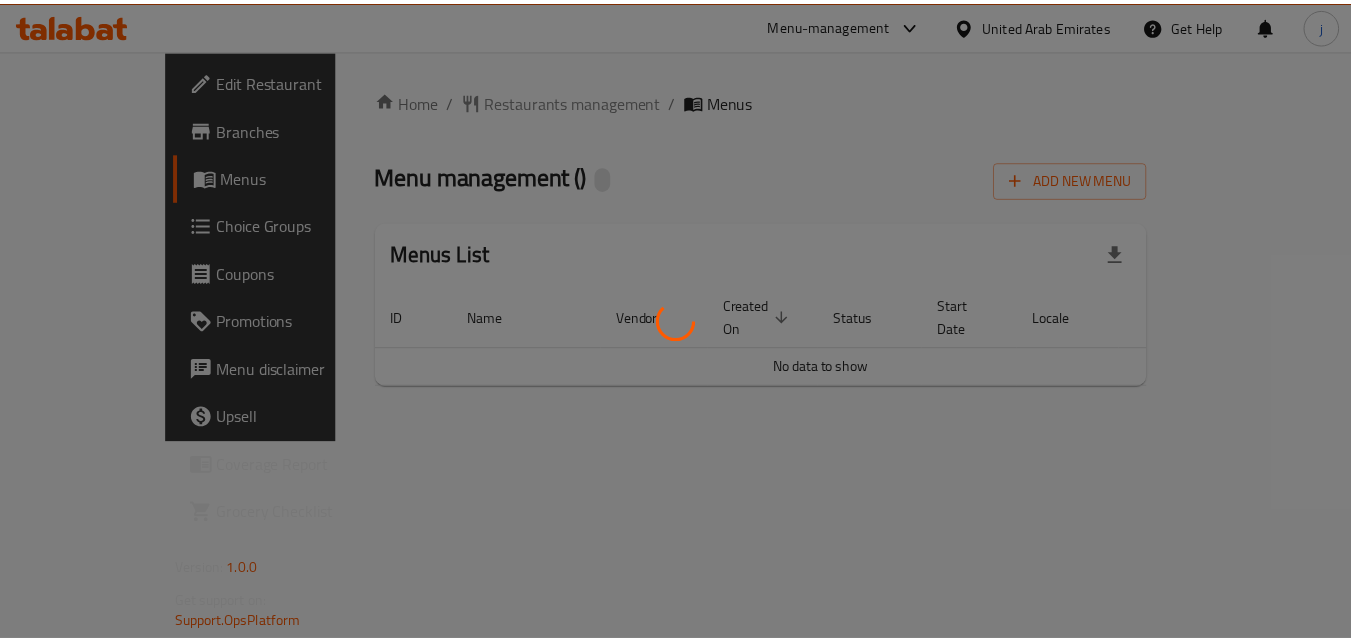scroll, scrollTop: 0, scrollLeft: 0, axis: both 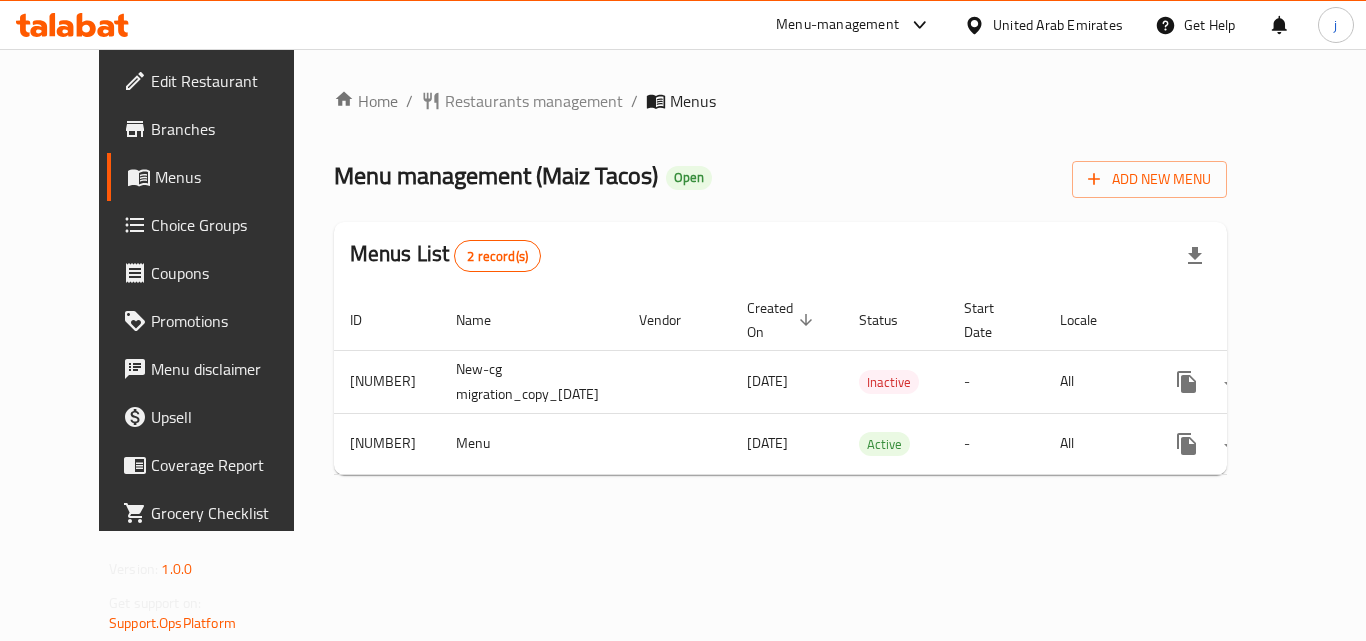 click on "Menus" at bounding box center (233, 177) 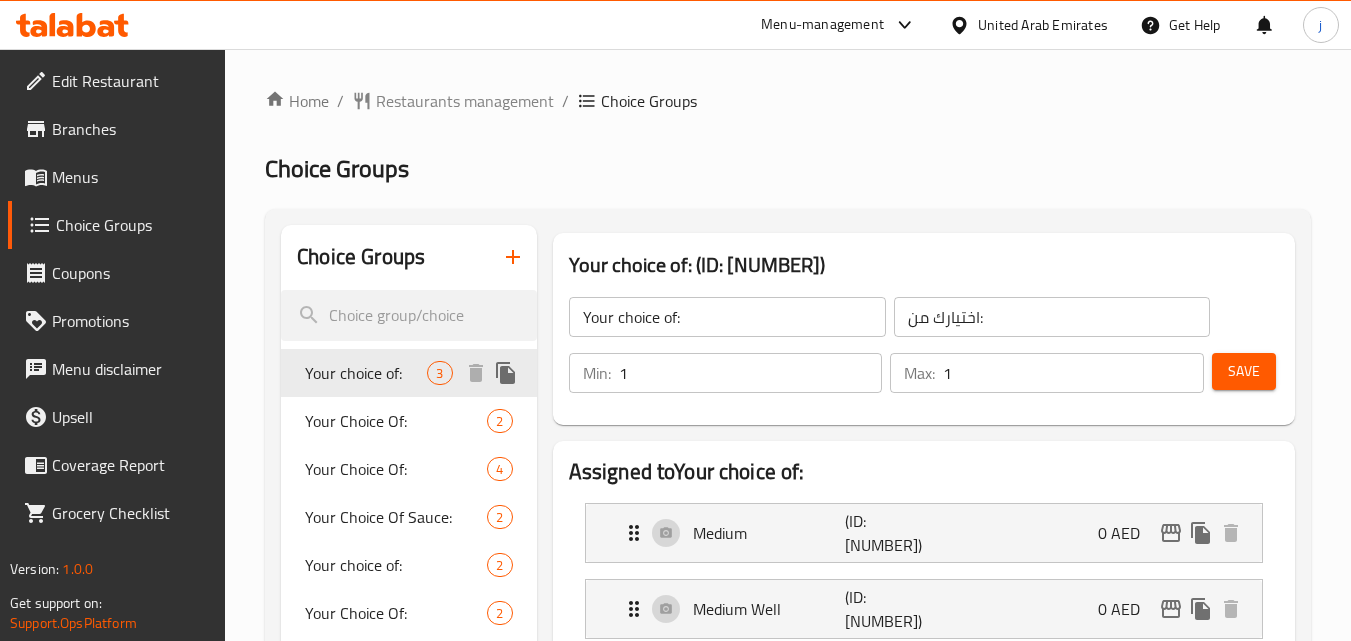 click on "Your choice of:" at bounding box center (366, 373) 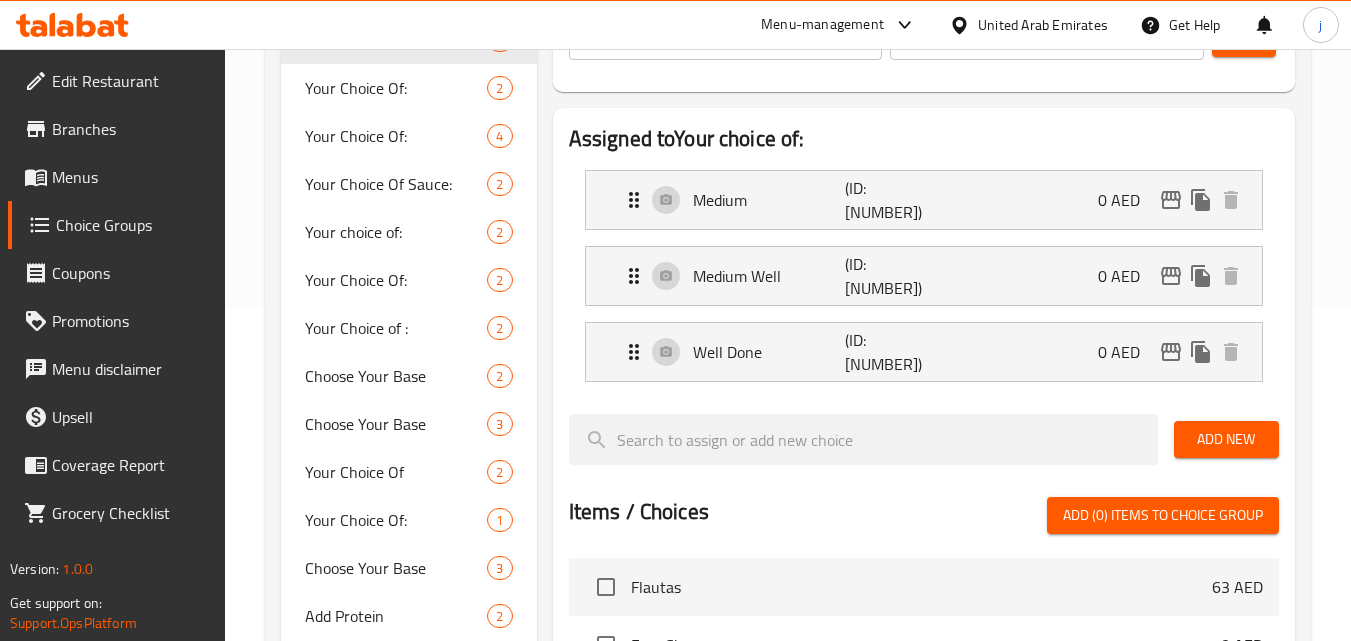 scroll, scrollTop: 300, scrollLeft: 0, axis: vertical 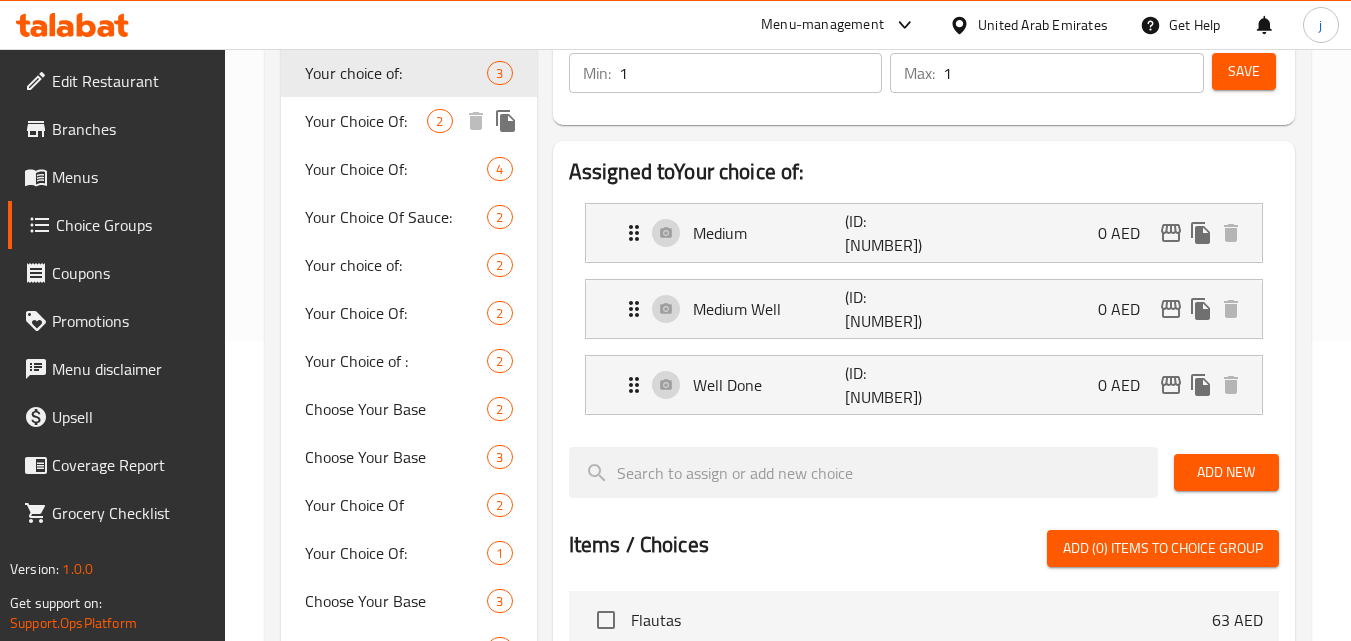 click on "Your Choice Of:" at bounding box center (366, 121) 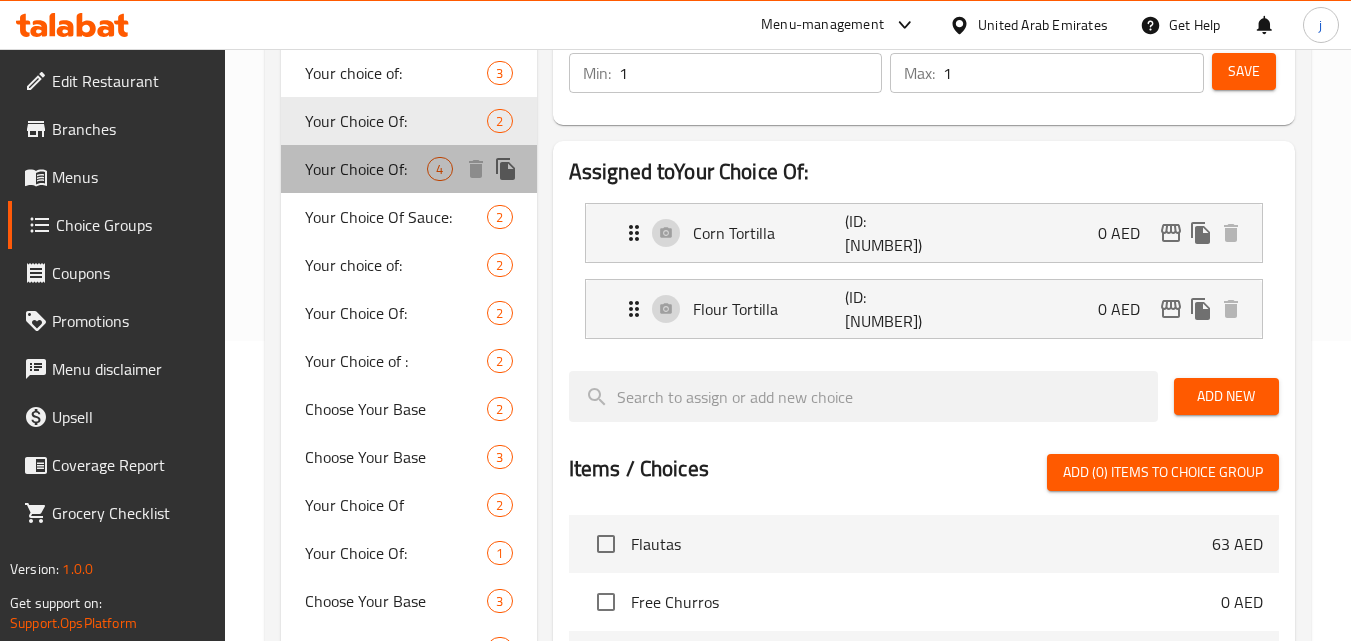 click on "Your Choice Of:" at bounding box center [366, 169] 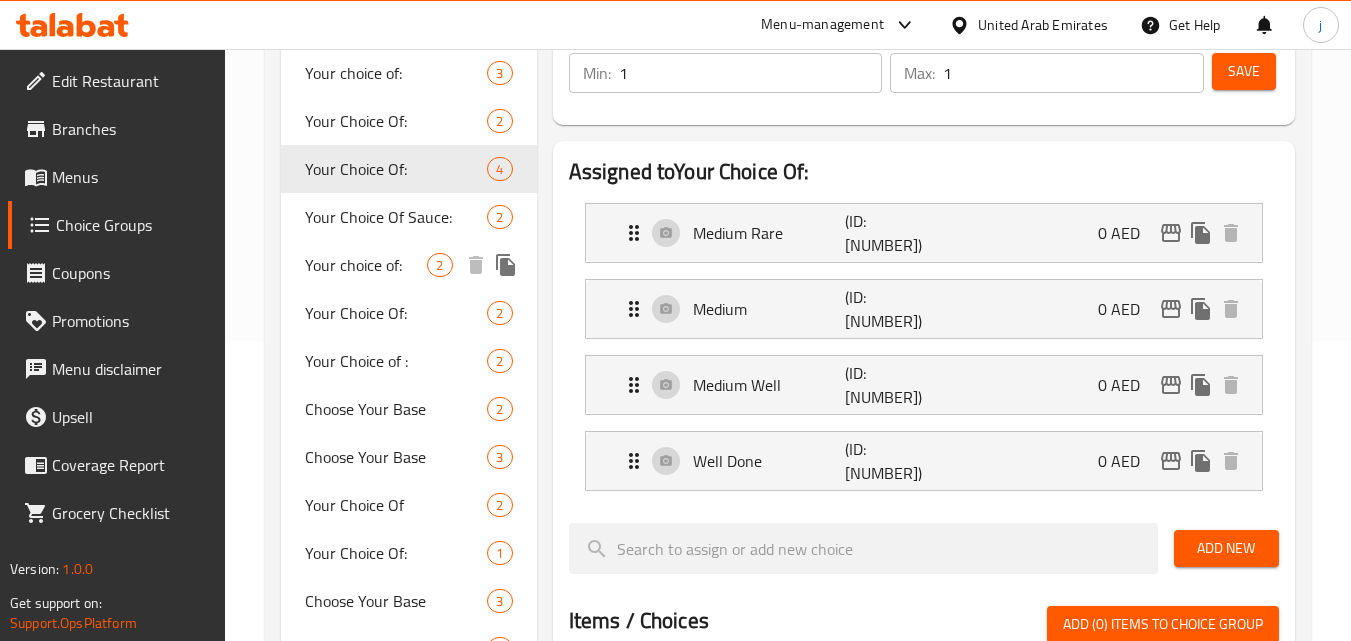 click on "Your choice of:" at bounding box center [366, 265] 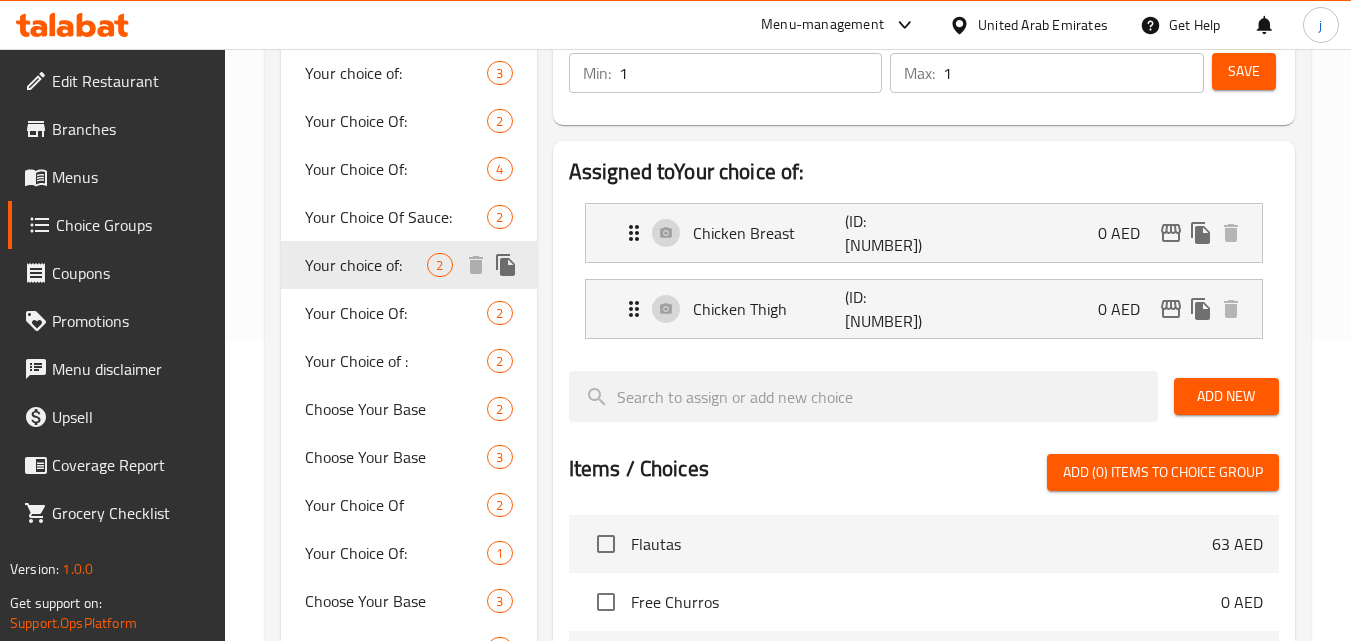 type on "Your choice of:" 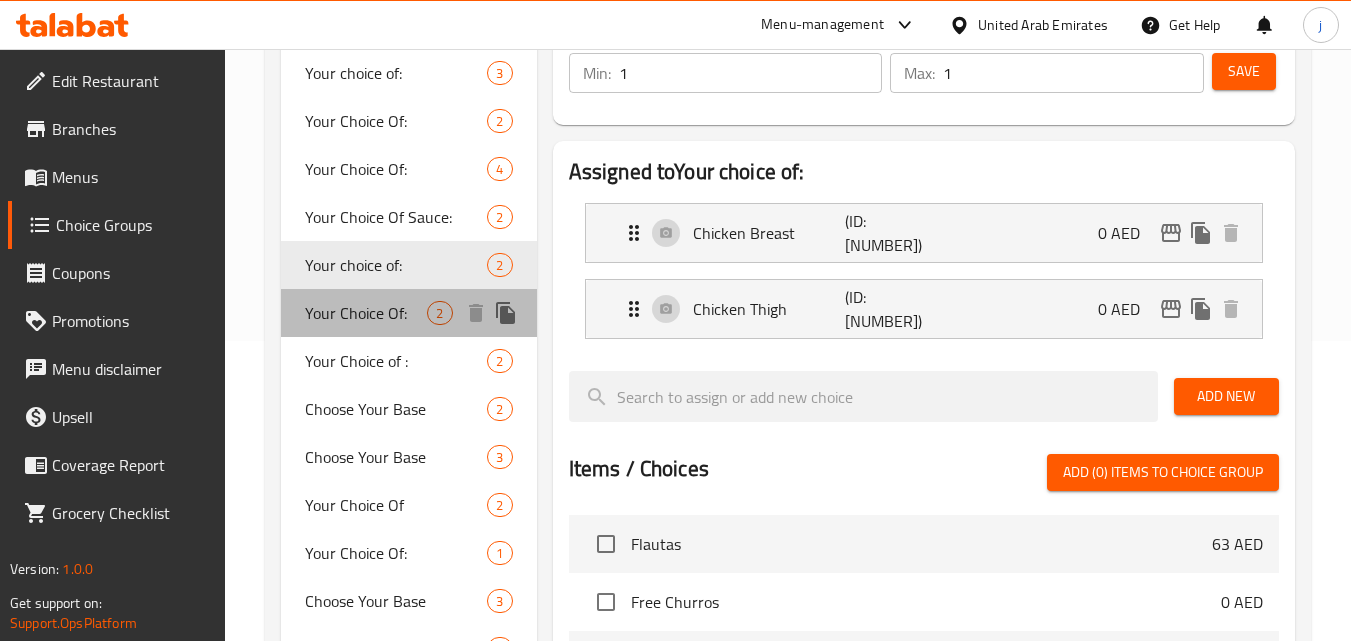 click on "Your Choice Of:" at bounding box center [366, 313] 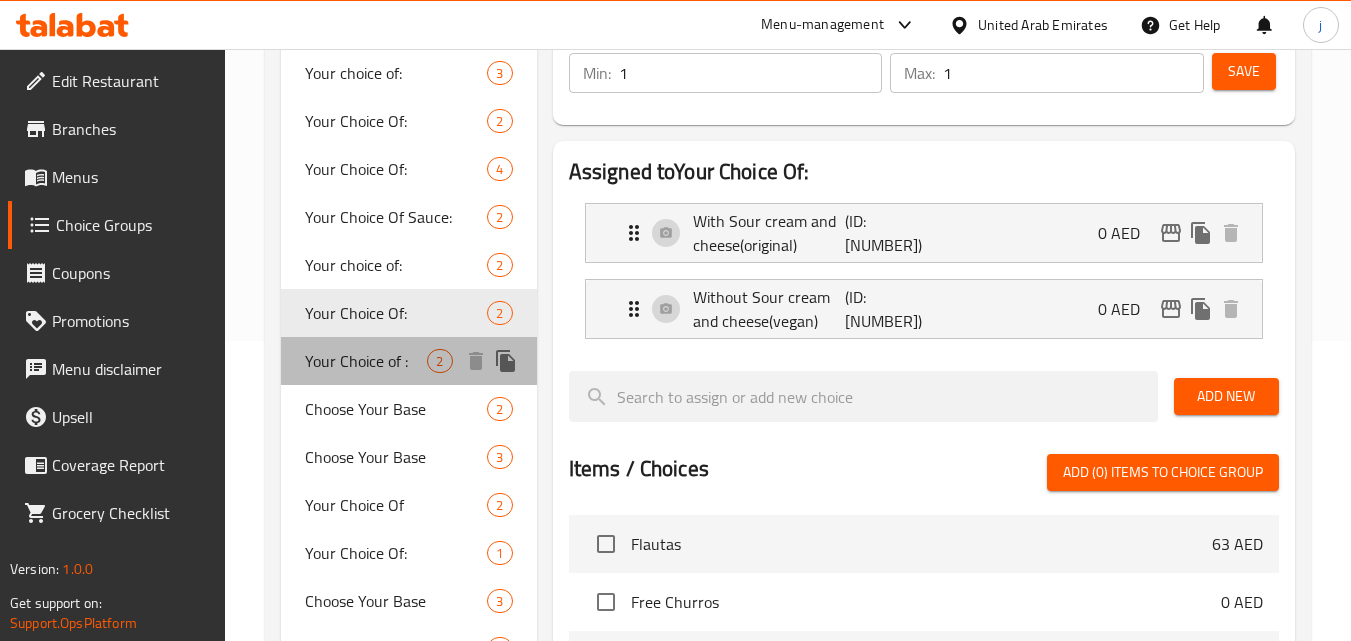 click on "Your Choice of :" at bounding box center (366, 361) 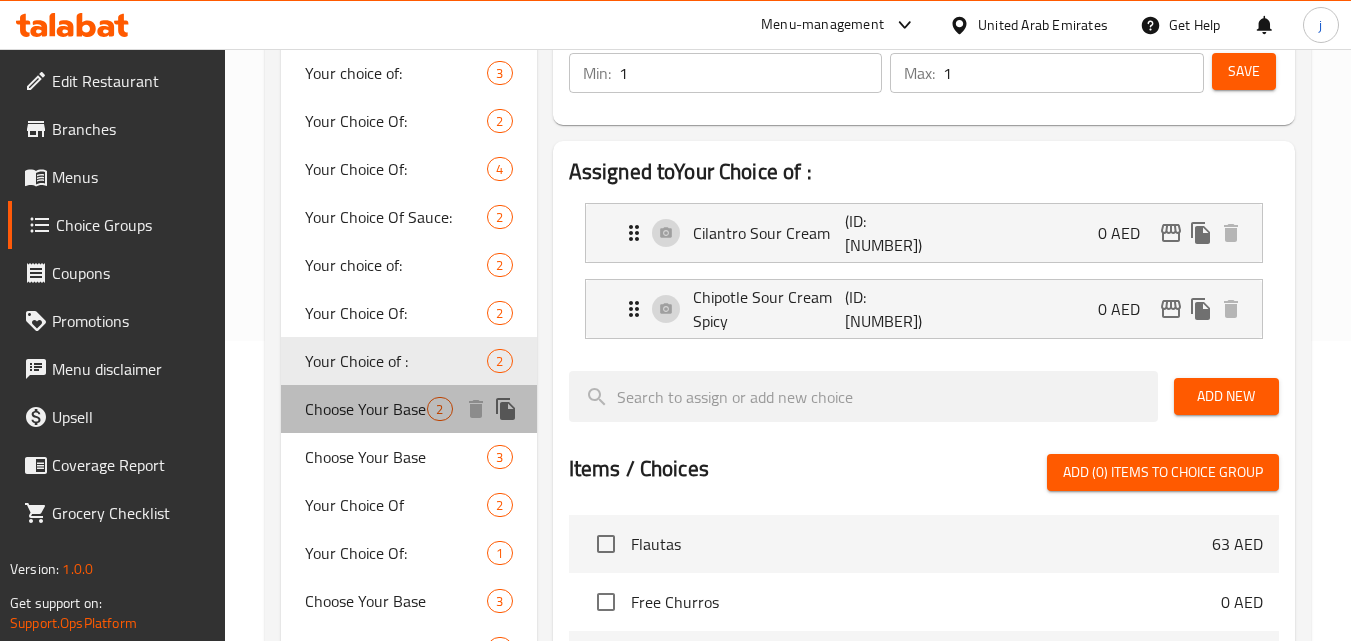 click on "Choose Your Base" at bounding box center [366, 409] 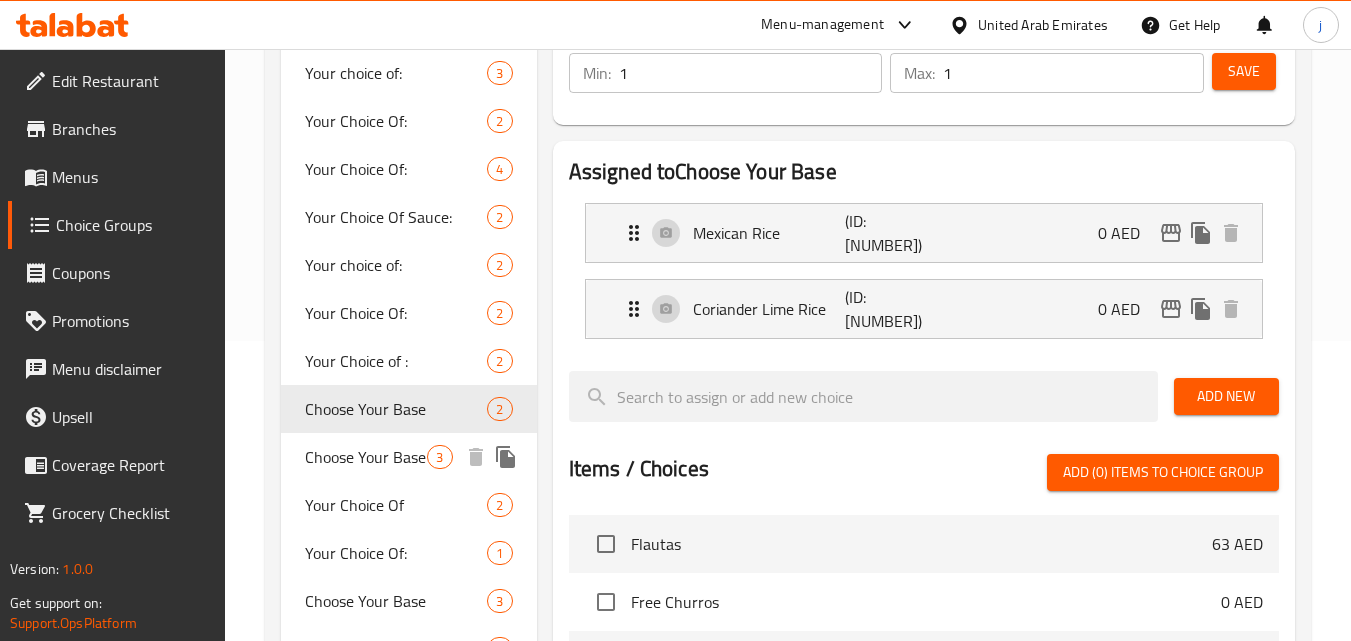 click on "Choose Your Base" at bounding box center (366, 457) 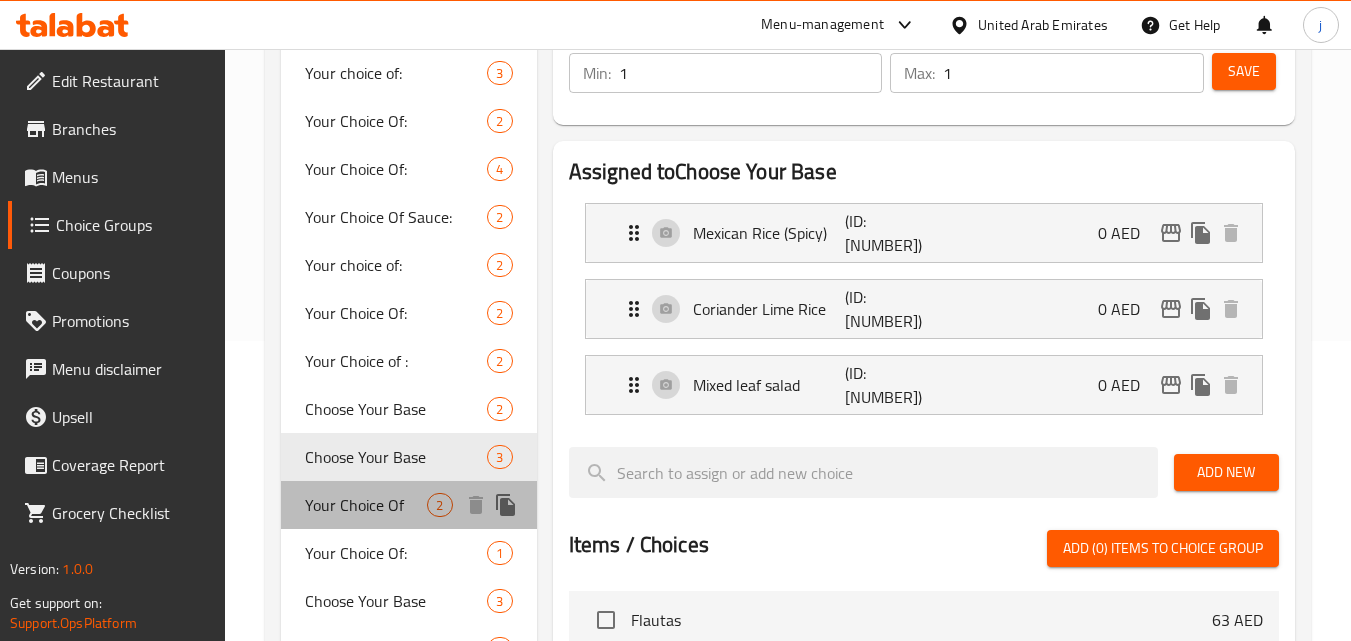 click on "Your Choice Of" at bounding box center [366, 505] 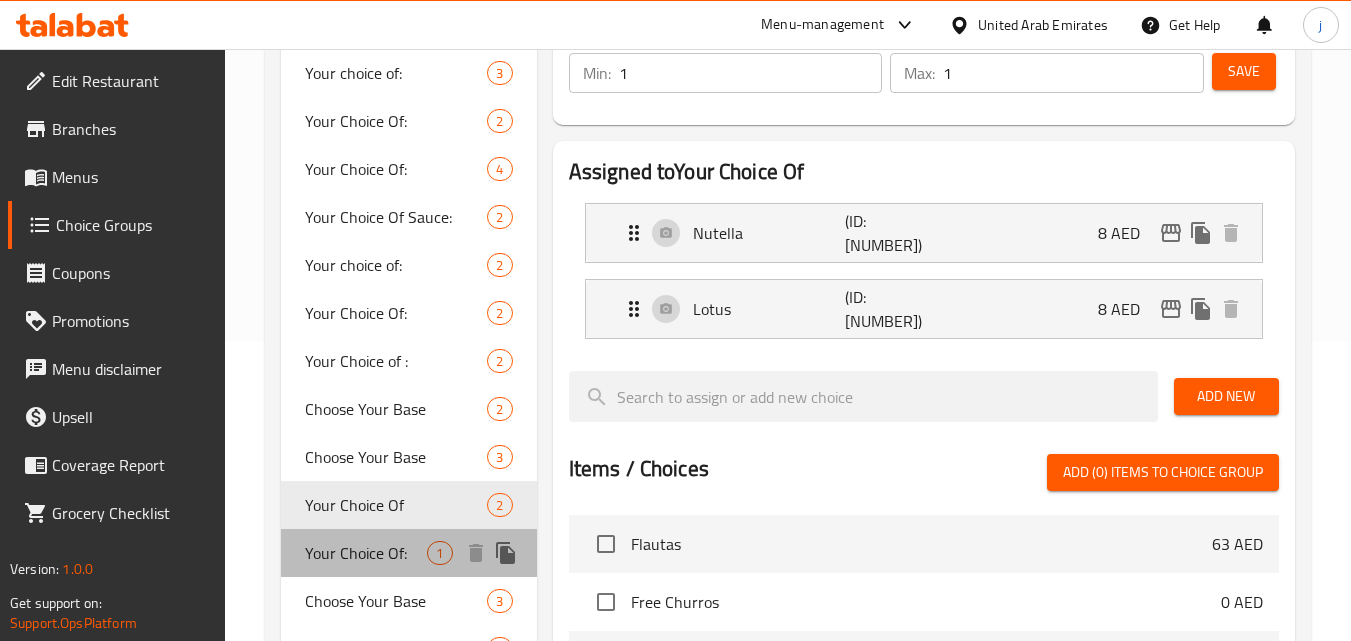 click on "Your Choice Of:" at bounding box center (366, 553) 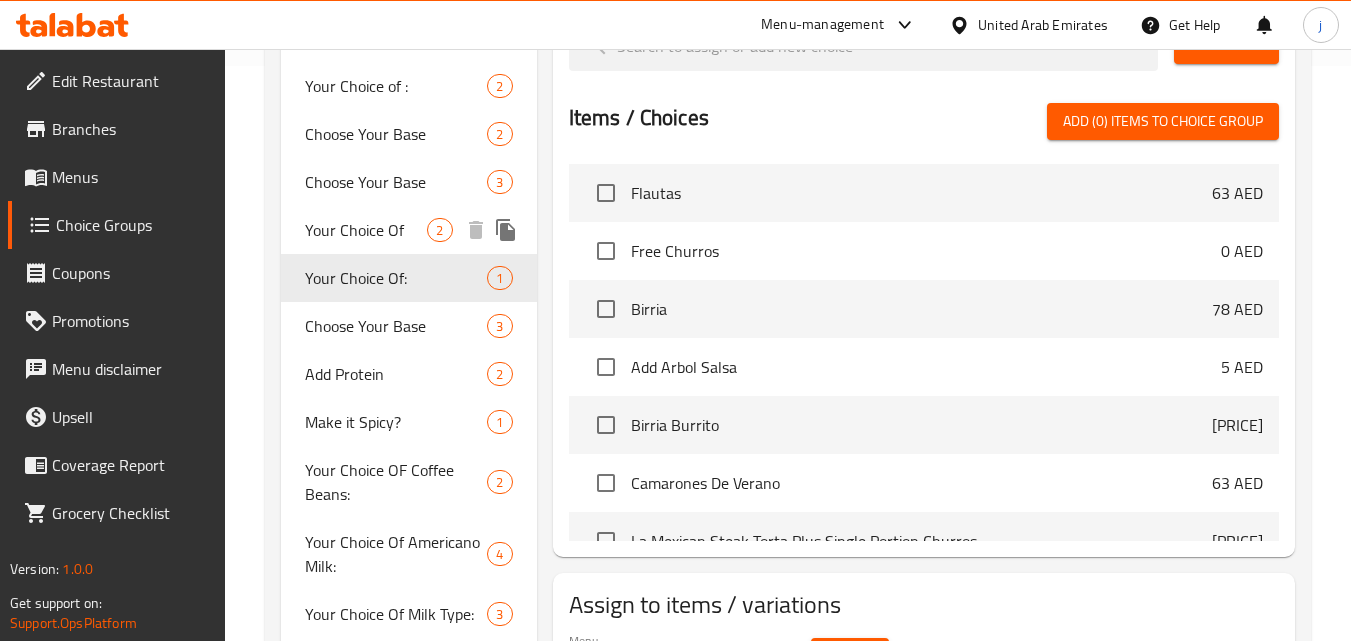 scroll, scrollTop: 600, scrollLeft: 0, axis: vertical 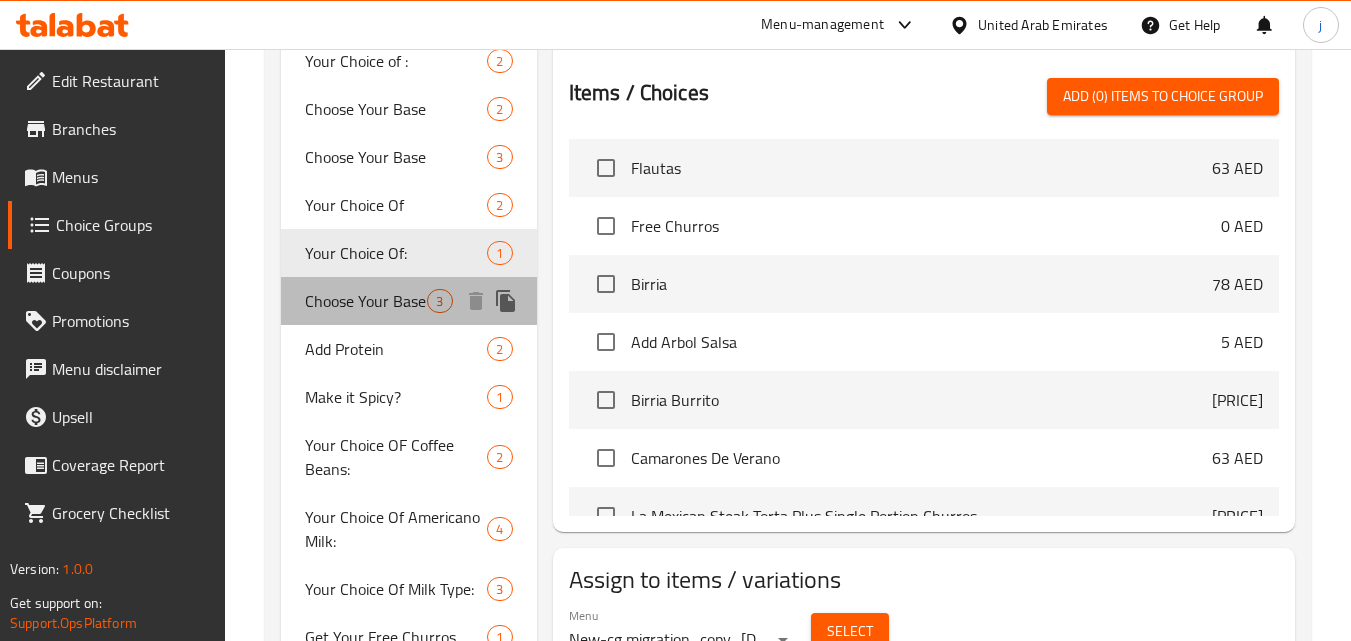 click on "Choose Your Base" at bounding box center (366, 301) 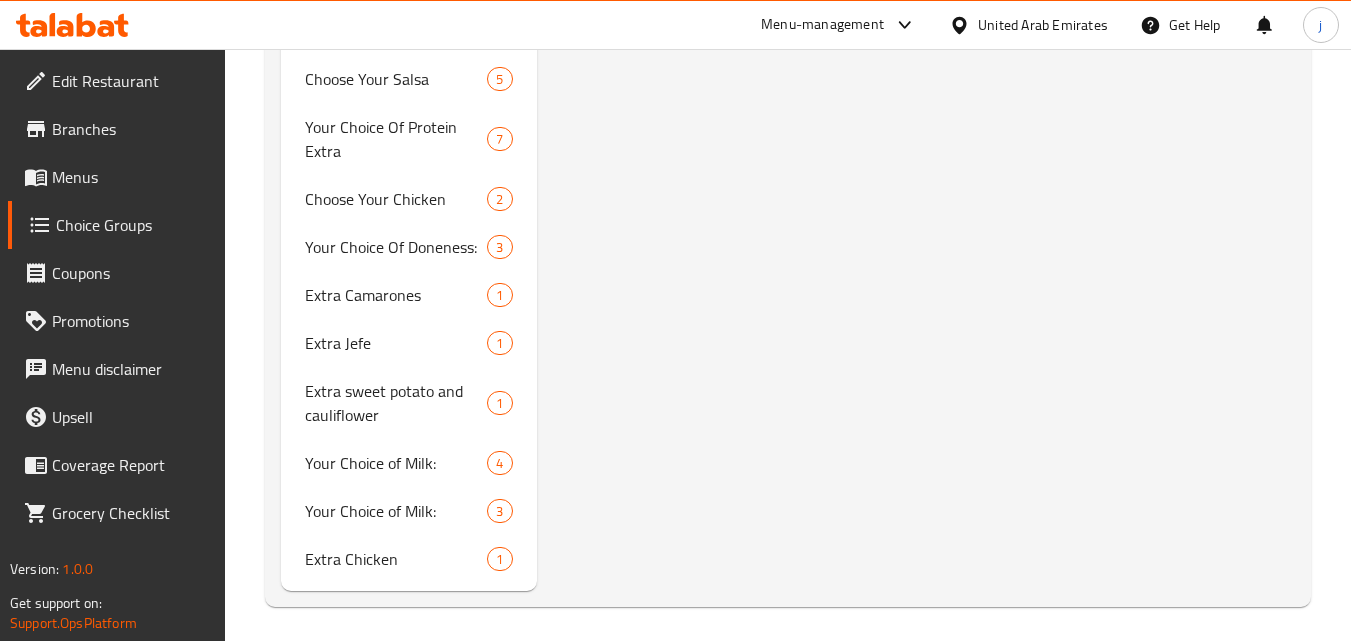 scroll, scrollTop: 1620, scrollLeft: 0, axis: vertical 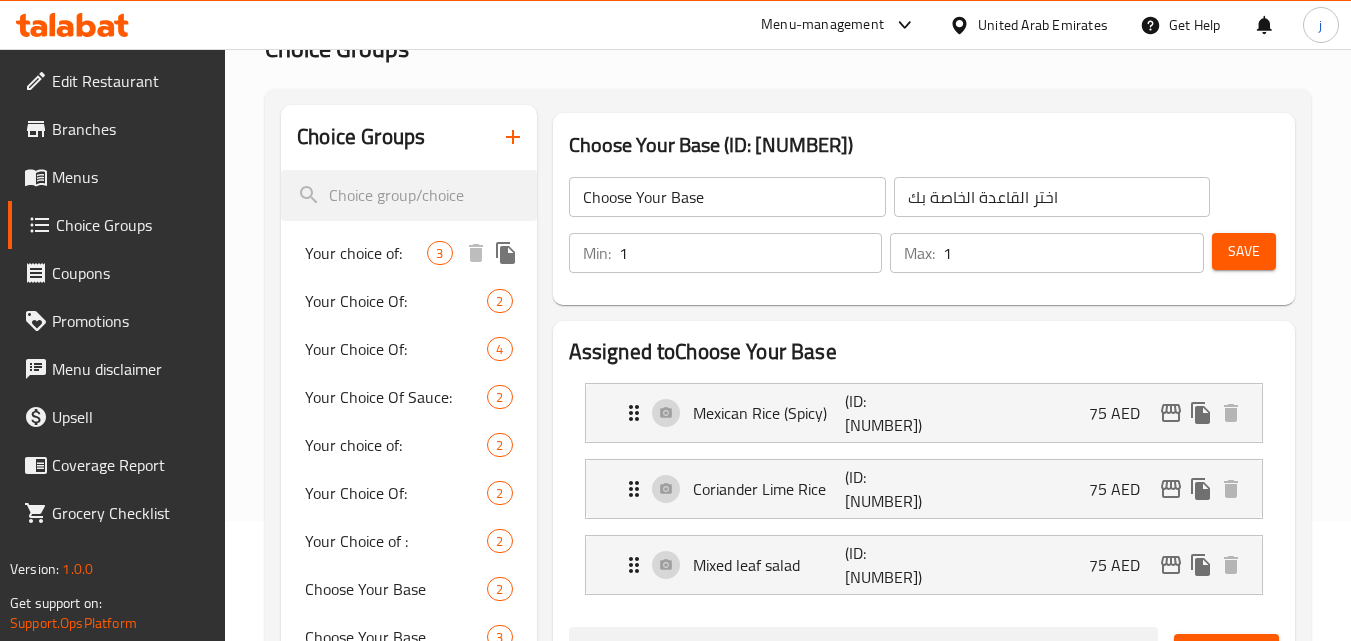click on "Your choice of:" at bounding box center (366, 253) 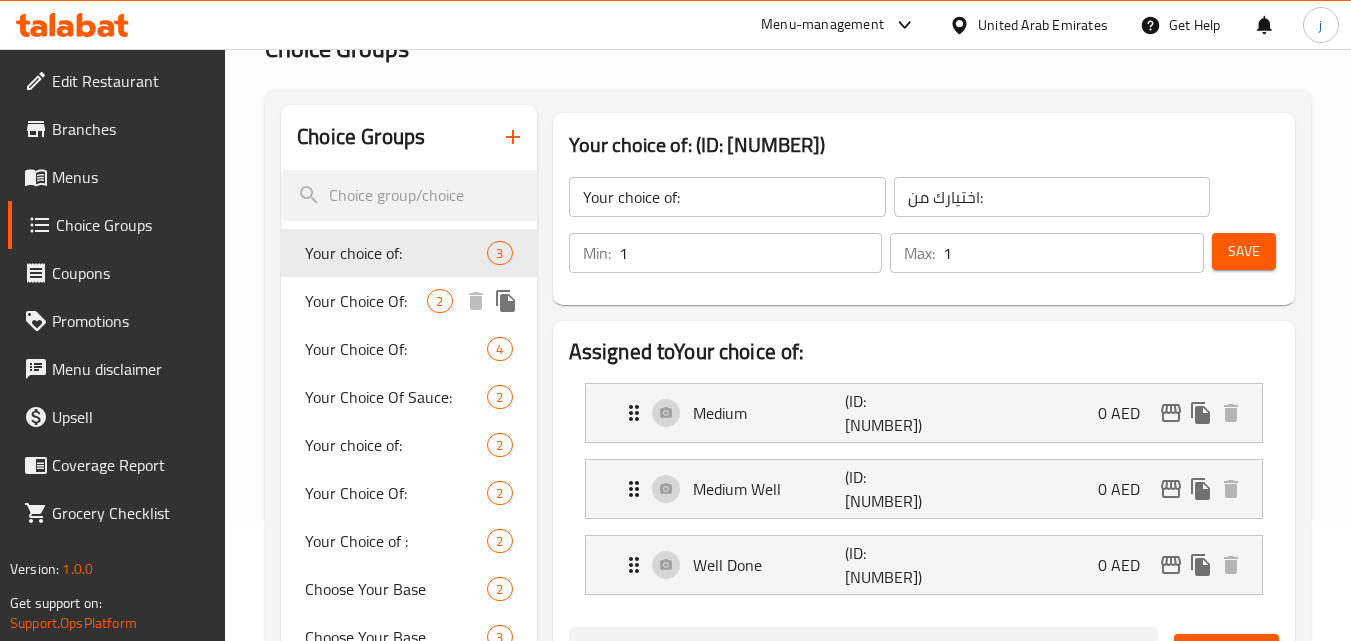 click on "Your Choice Of:" at bounding box center (366, 301) 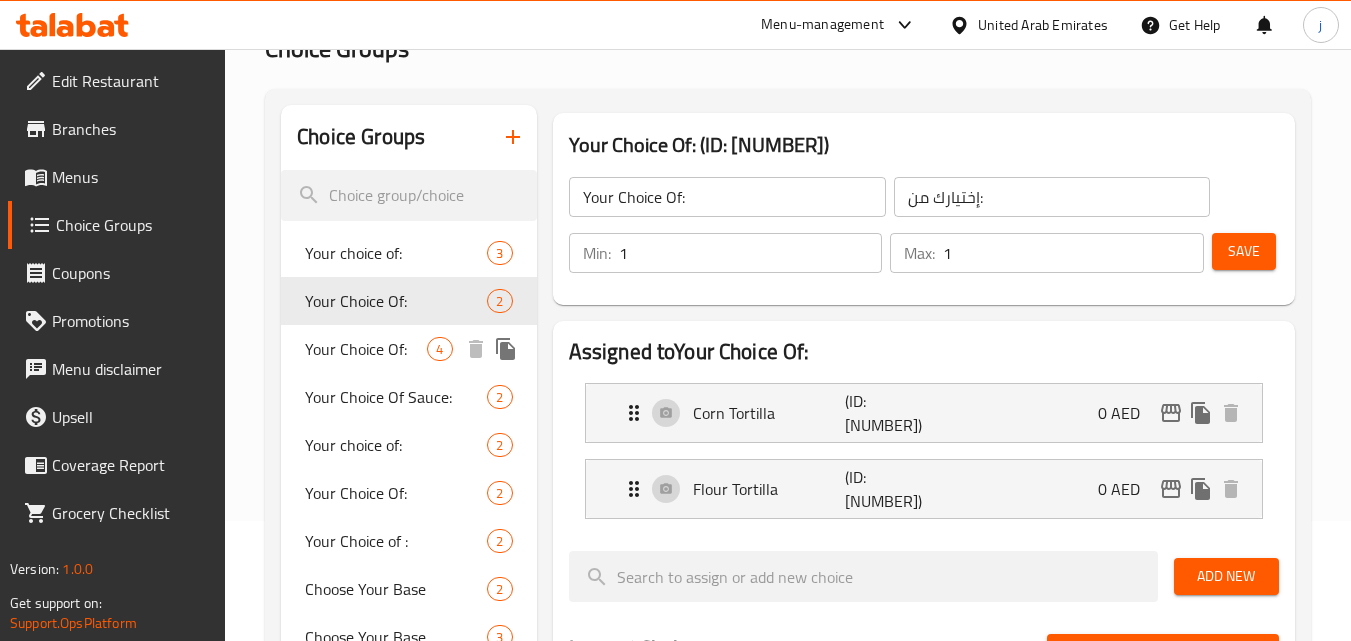 click on "Your Choice Of:" at bounding box center [366, 349] 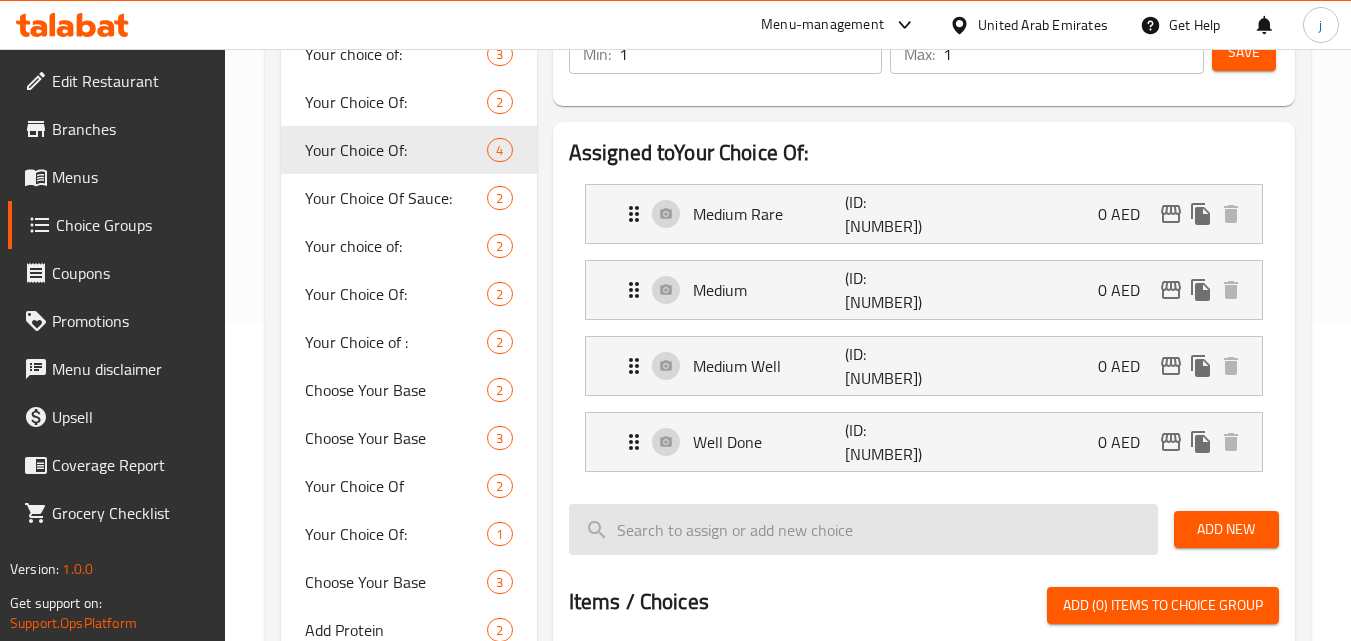 scroll, scrollTop: 320, scrollLeft: 0, axis: vertical 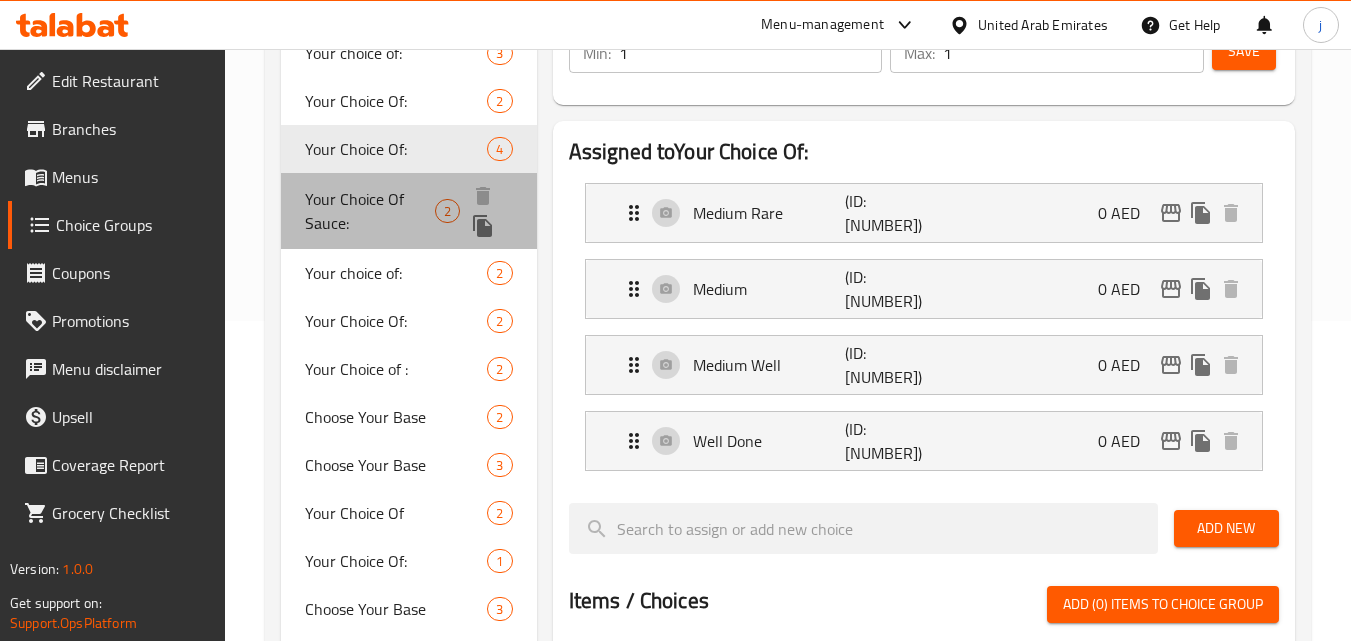 click on "Your Choice Of Sauce:" at bounding box center [369, 211] 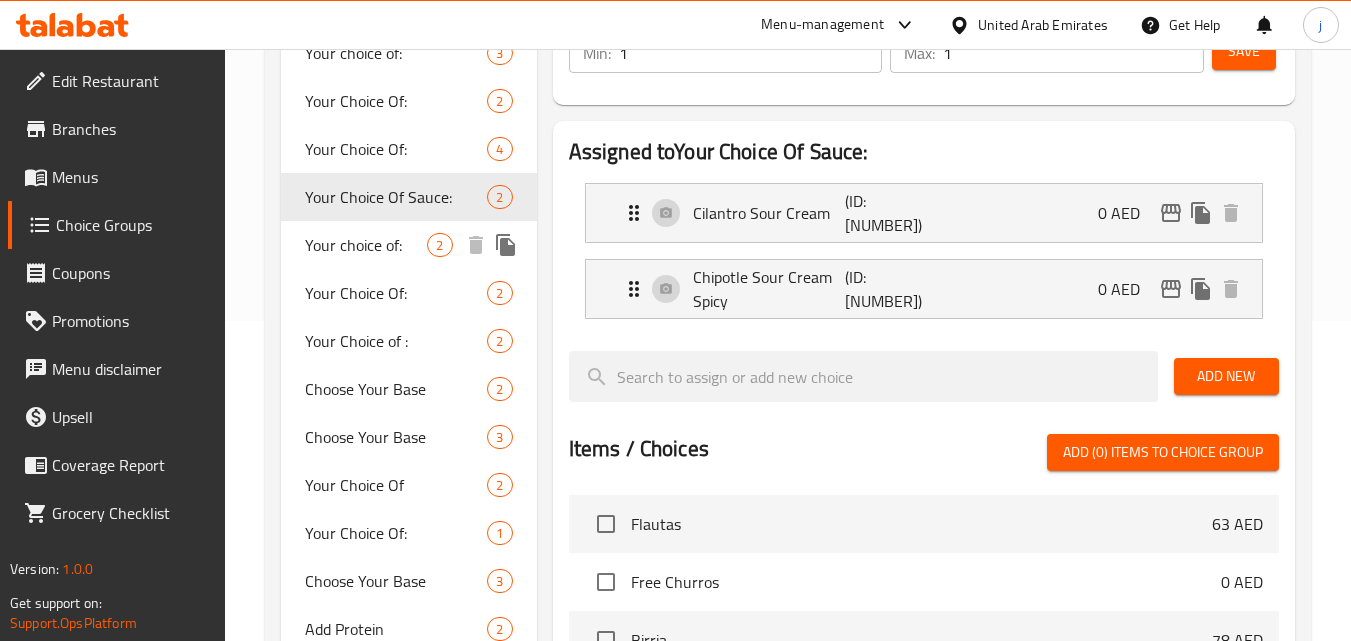 click on "Your choice of:" at bounding box center [366, 245] 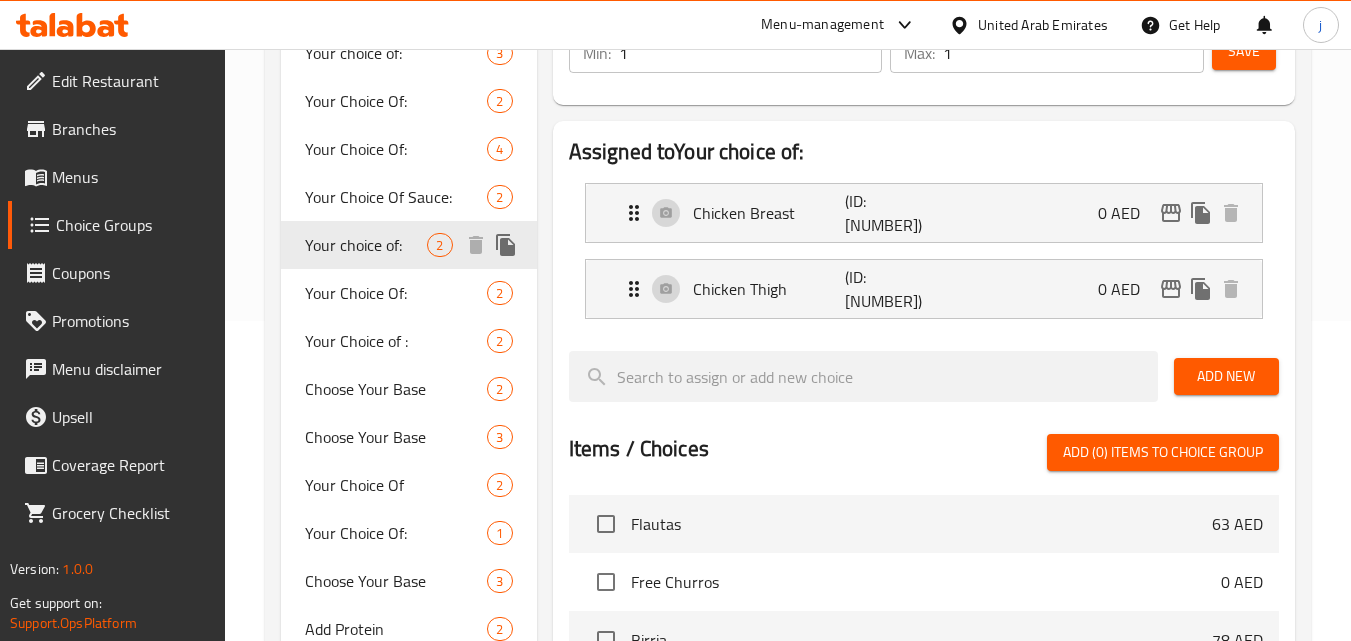 type on "Your choice of:" 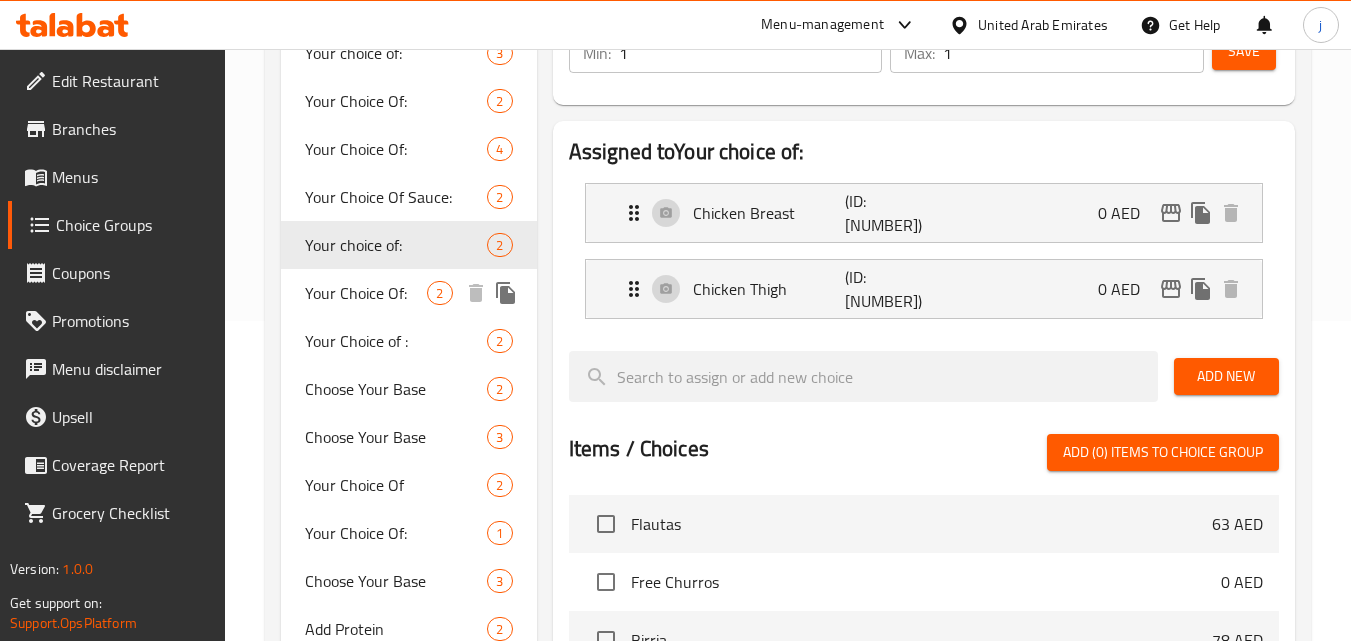 click on "Your Choice Of:" at bounding box center (366, 293) 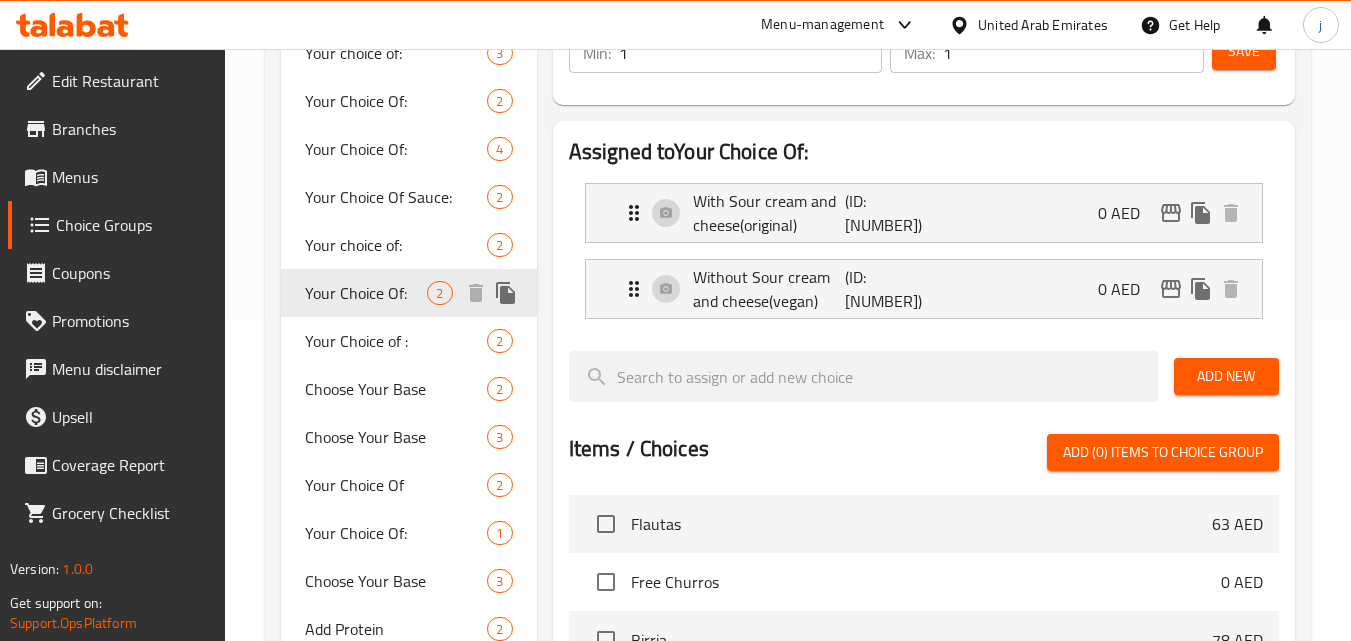 type on "Your Choice Of:" 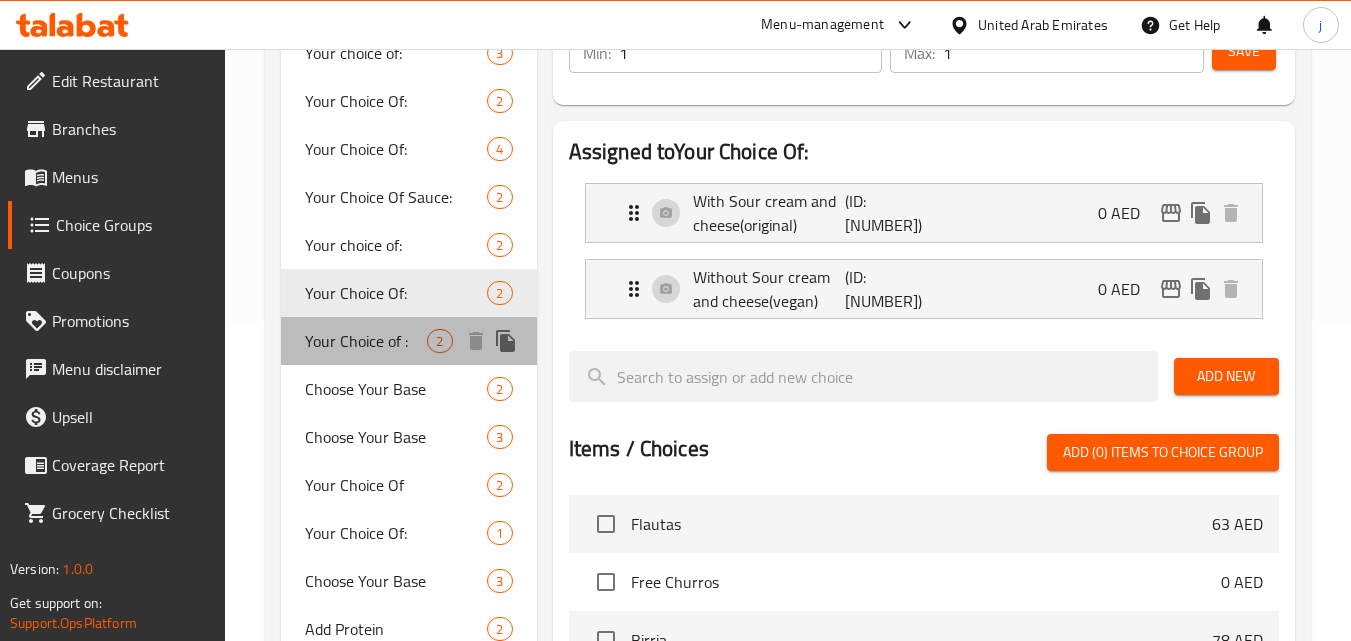 click on "Your Choice of :" at bounding box center (366, 341) 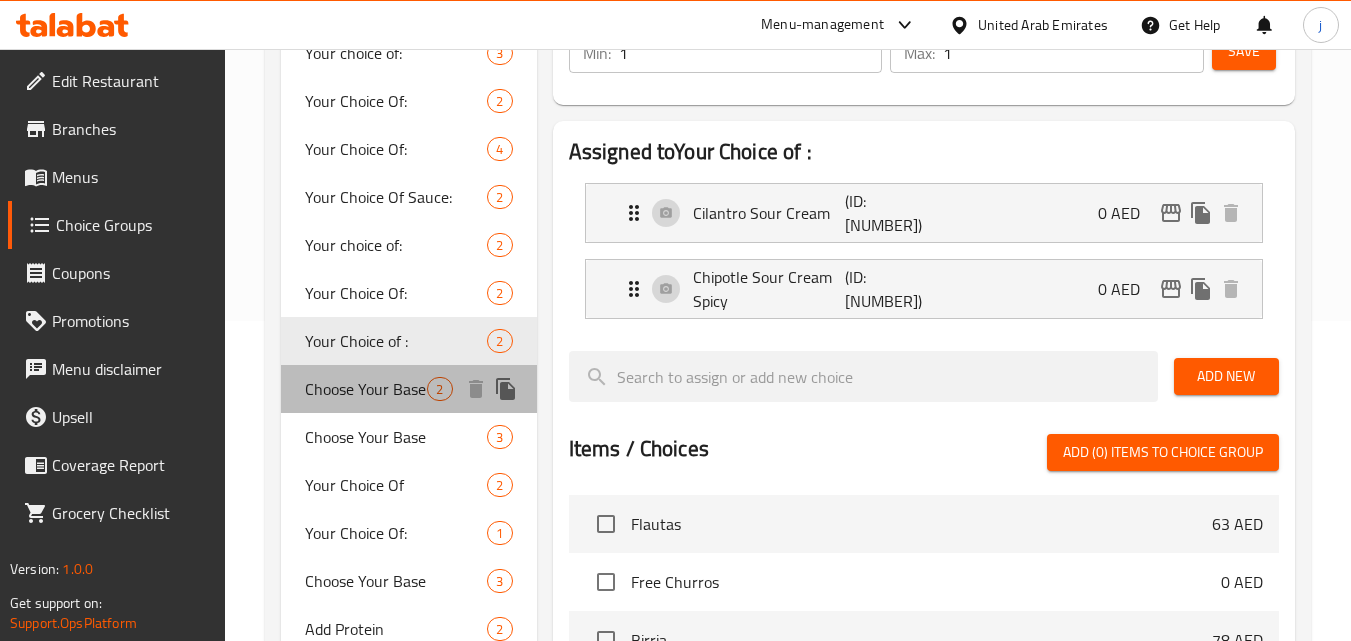 click on "Choose Your Base" at bounding box center (366, 389) 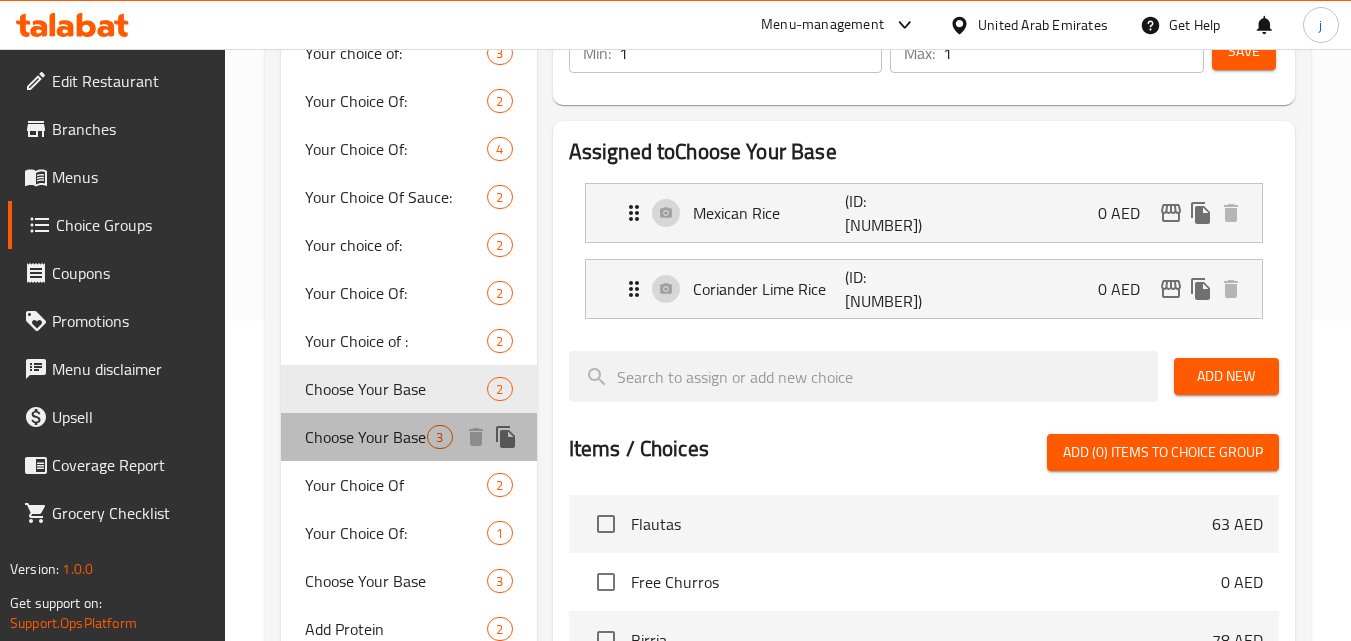 click on "Choose Your Base" at bounding box center (366, 437) 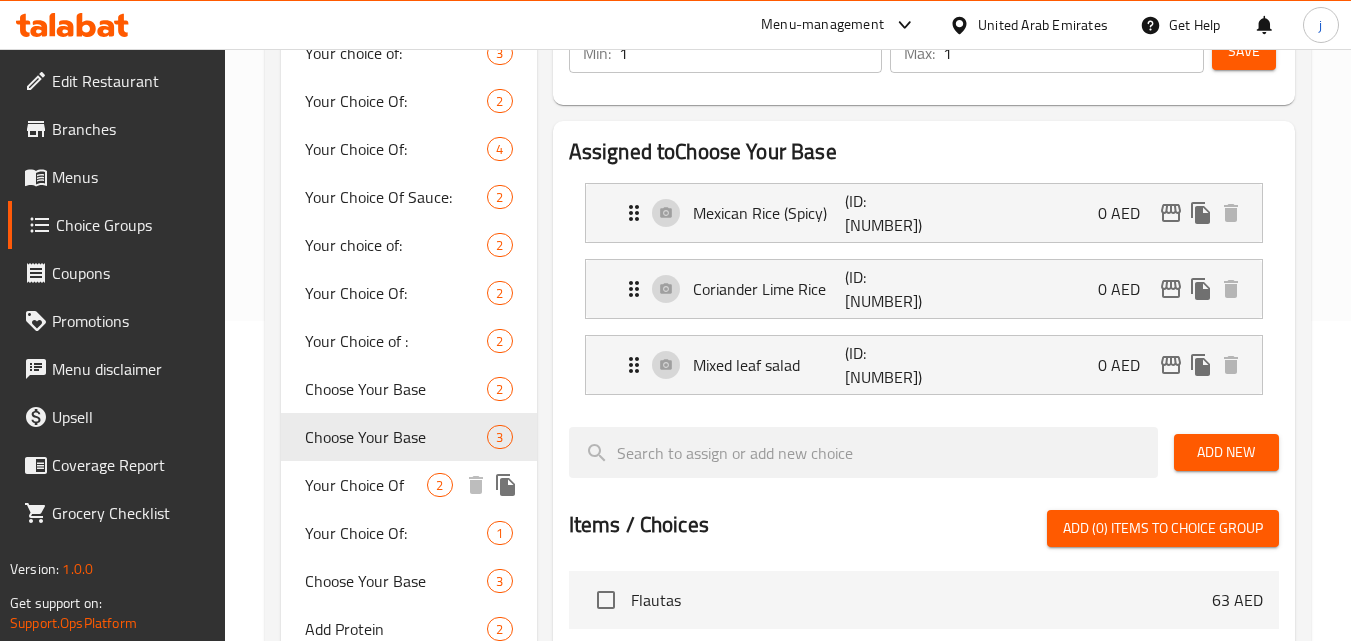 click on "Your Choice Of" at bounding box center [366, 485] 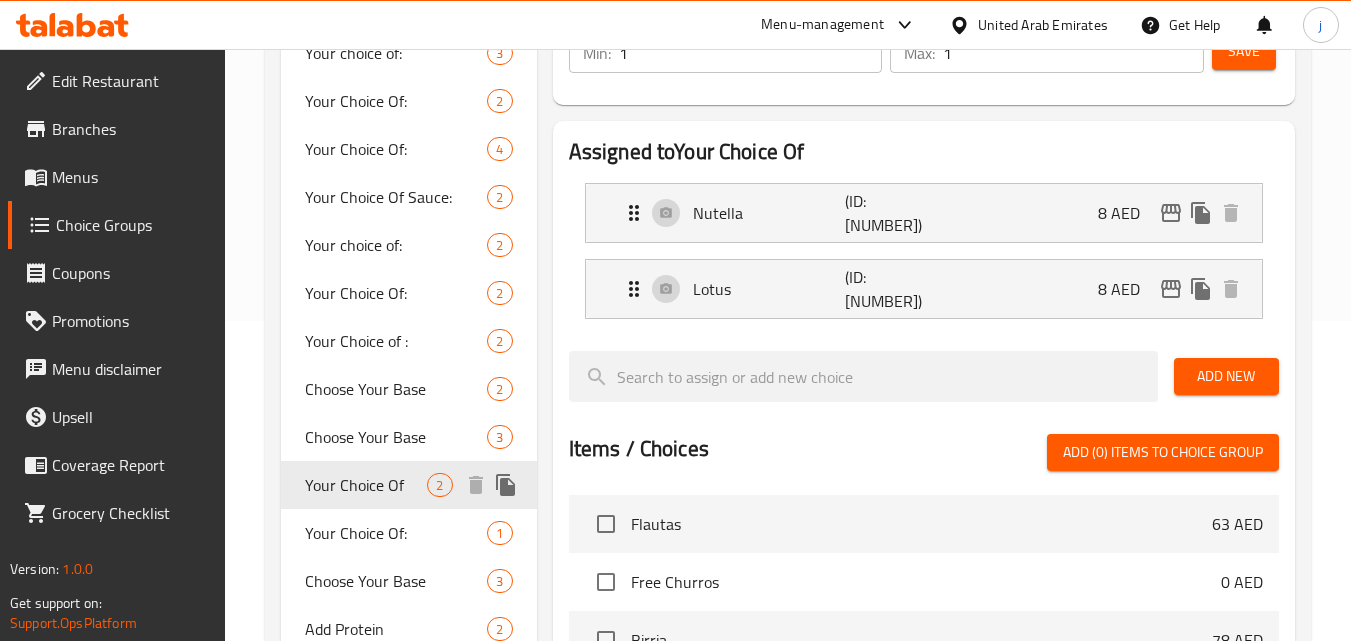 type on "Your Choice Of" 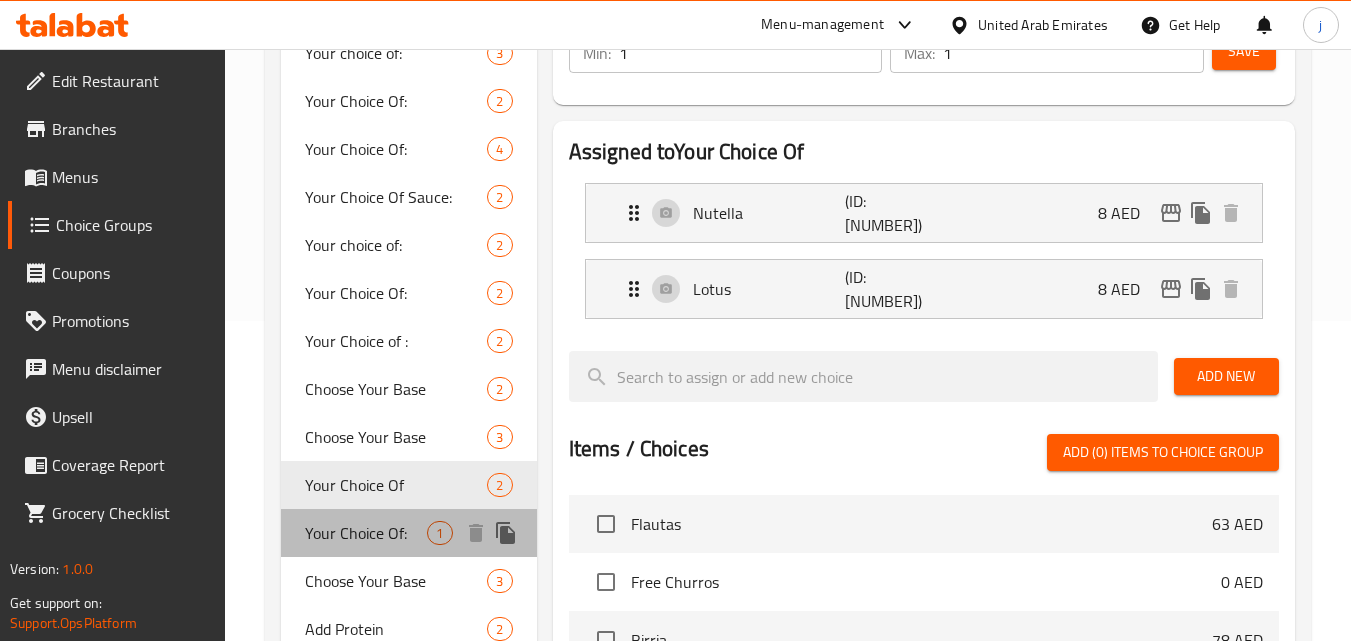 click on "Your Choice Of:" at bounding box center (366, 533) 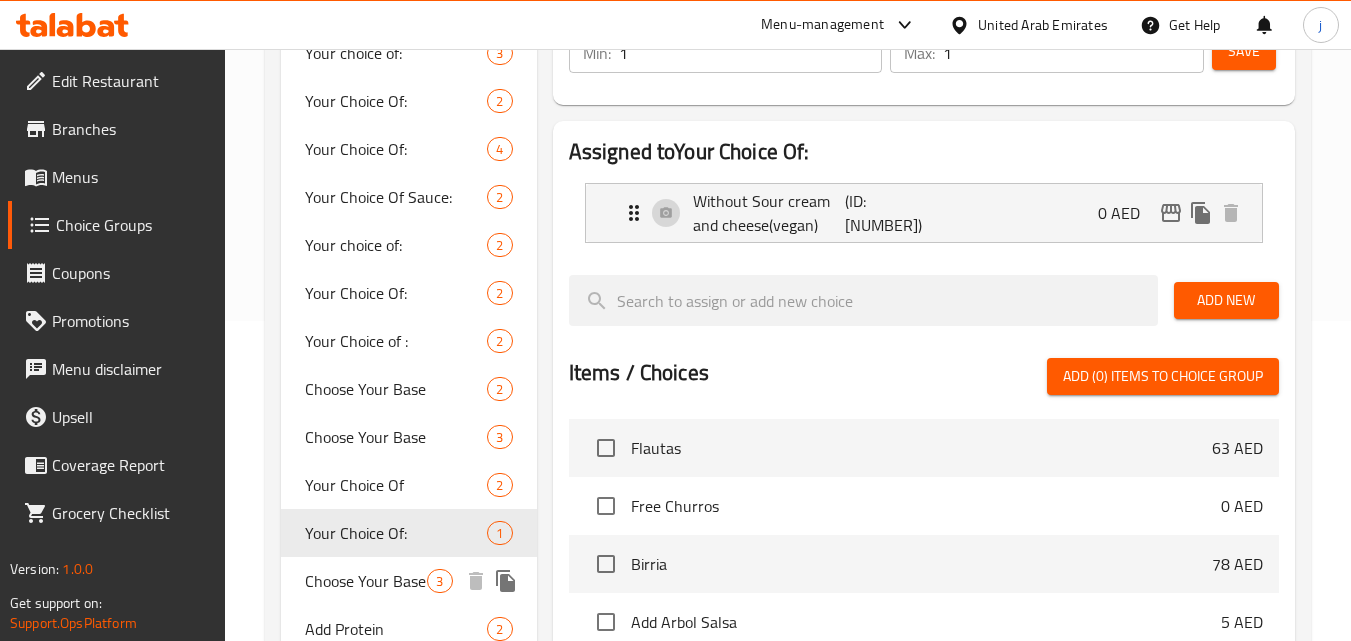 click on "Choose Your Base" at bounding box center (366, 581) 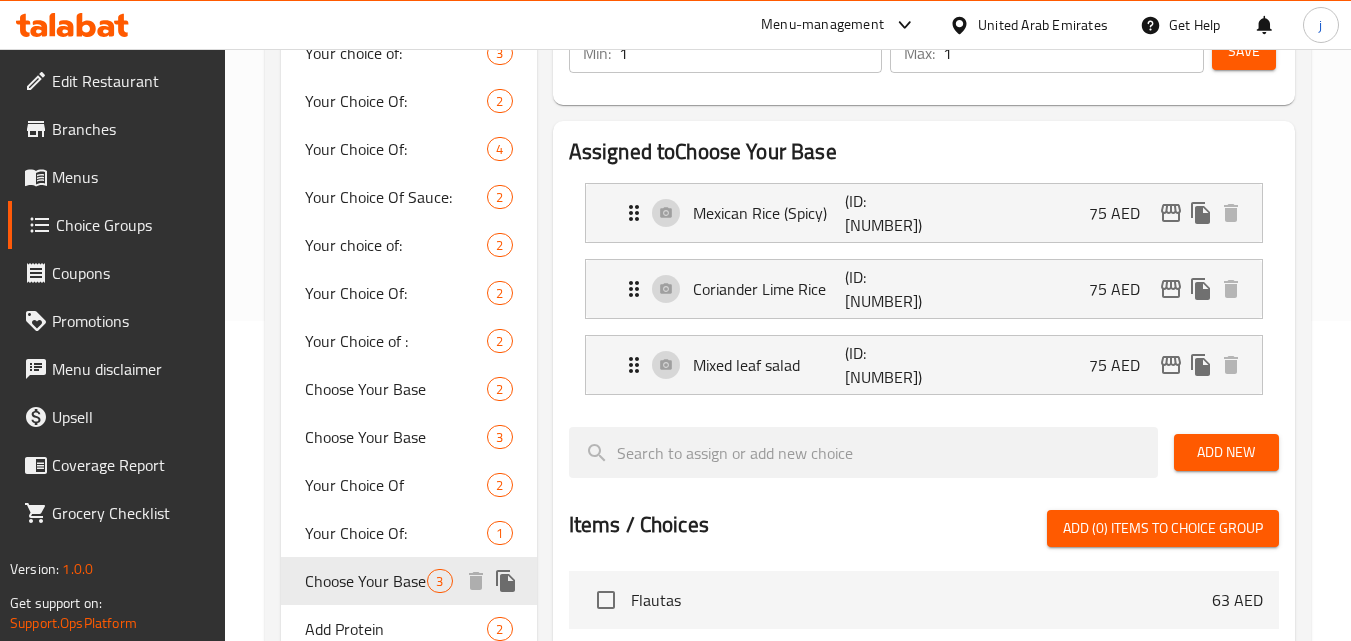 type on "Choose Your Base" 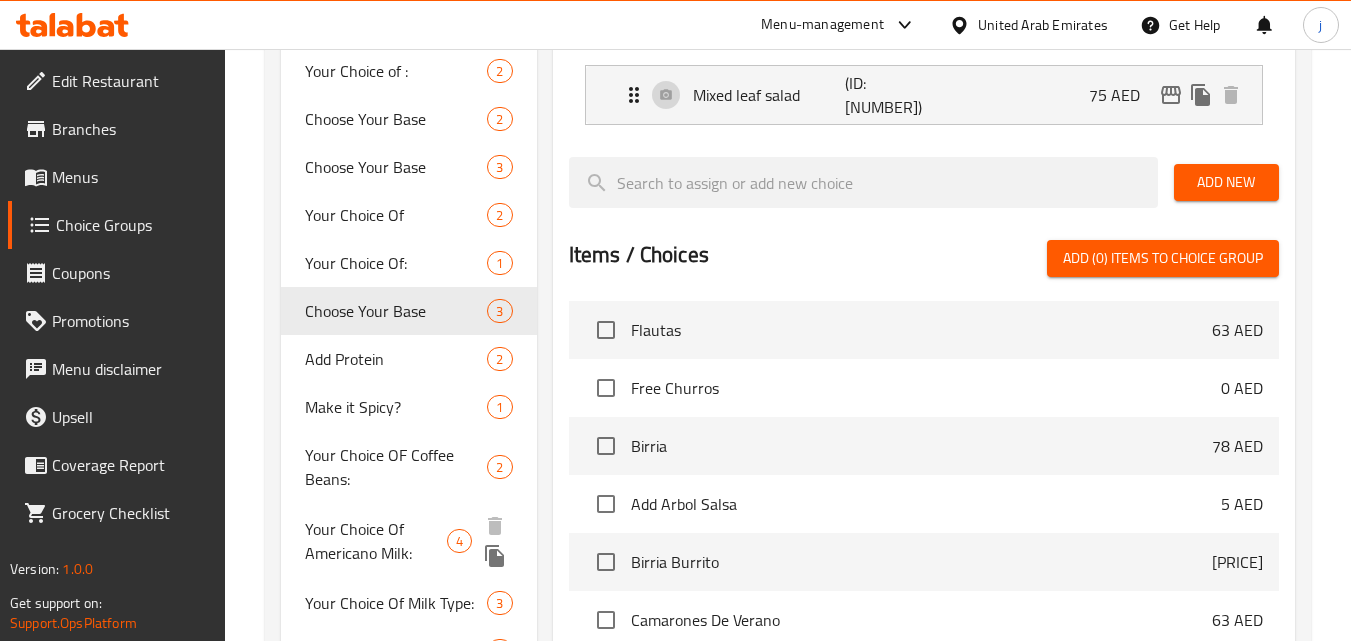 scroll, scrollTop: 820, scrollLeft: 0, axis: vertical 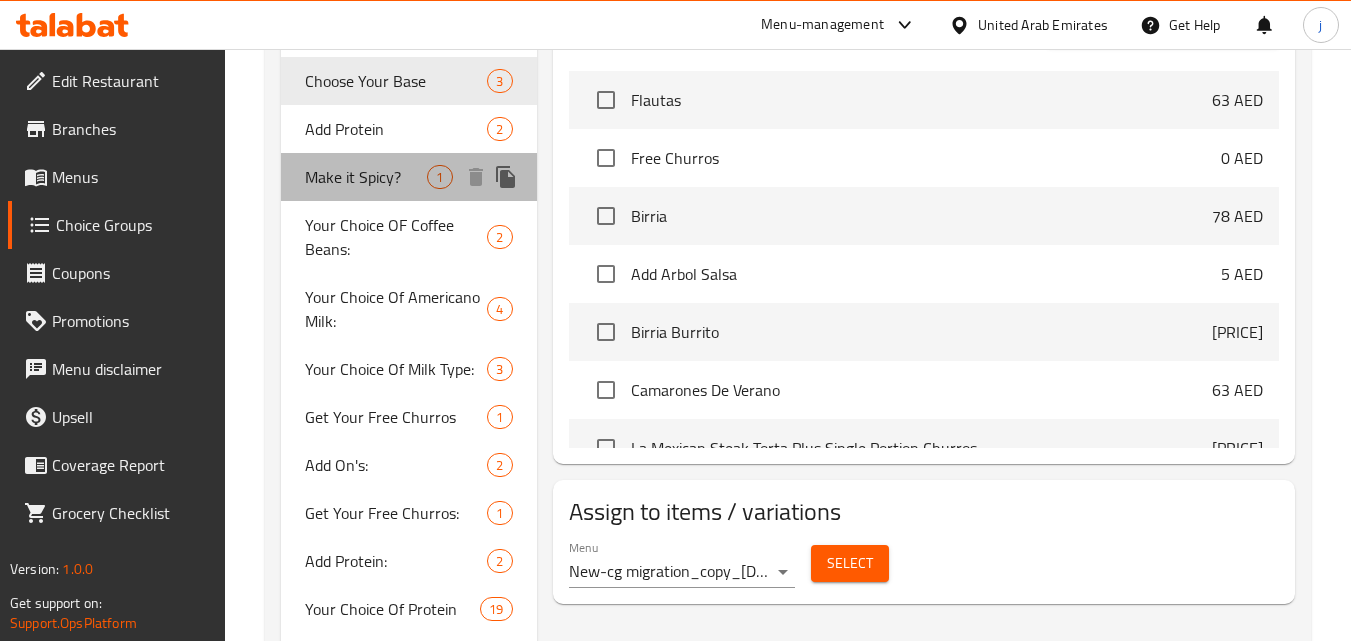 click on "Make it Spicy?" at bounding box center (366, 177) 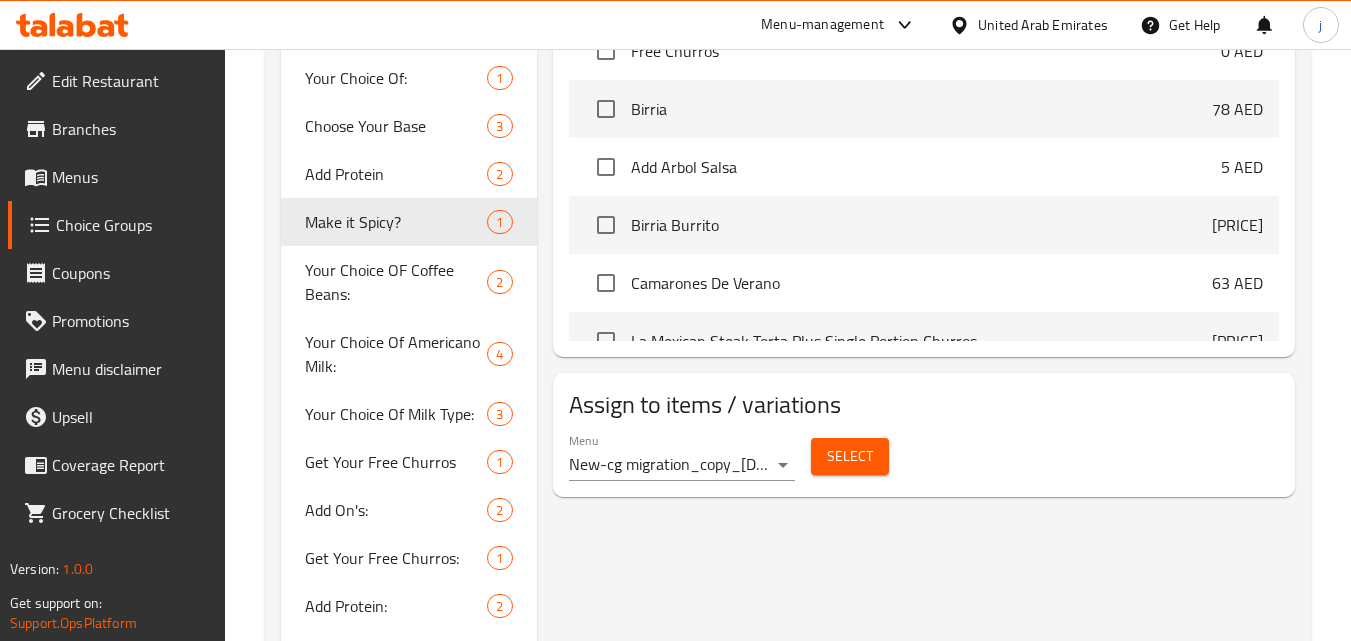 scroll, scrollTop: 820, scrollLeft: 0, axis: vertical 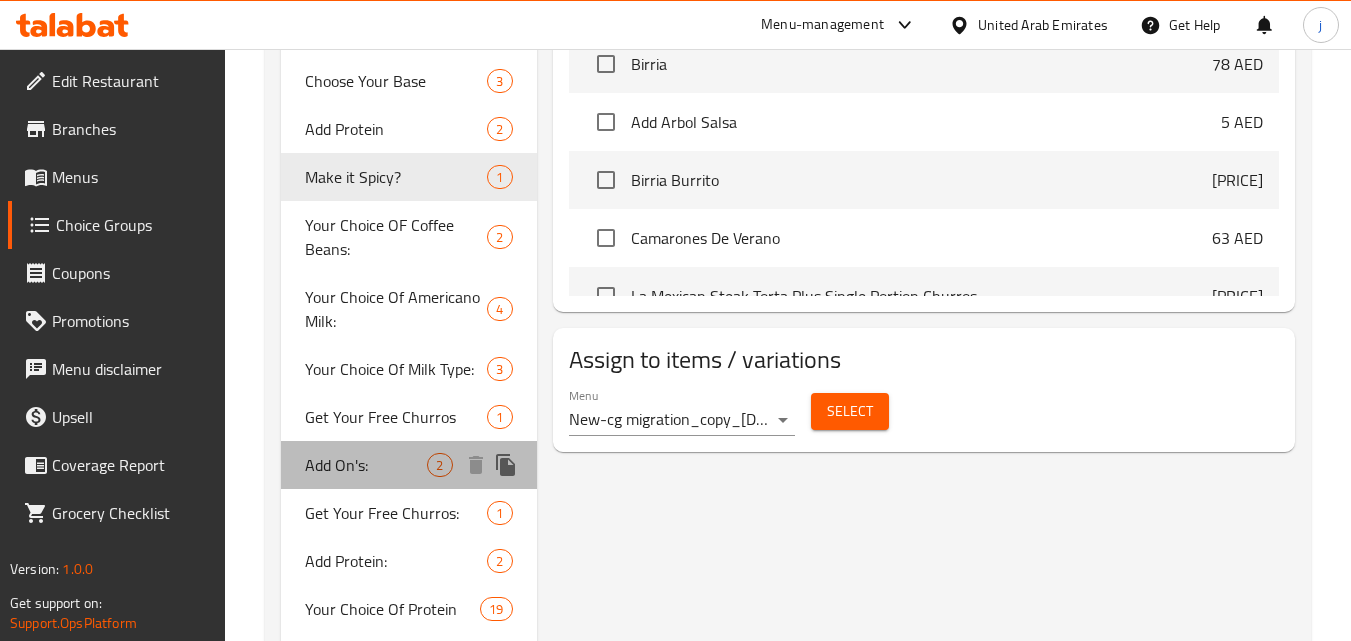 click on "Add On's:" at bounding box center [366, 465] 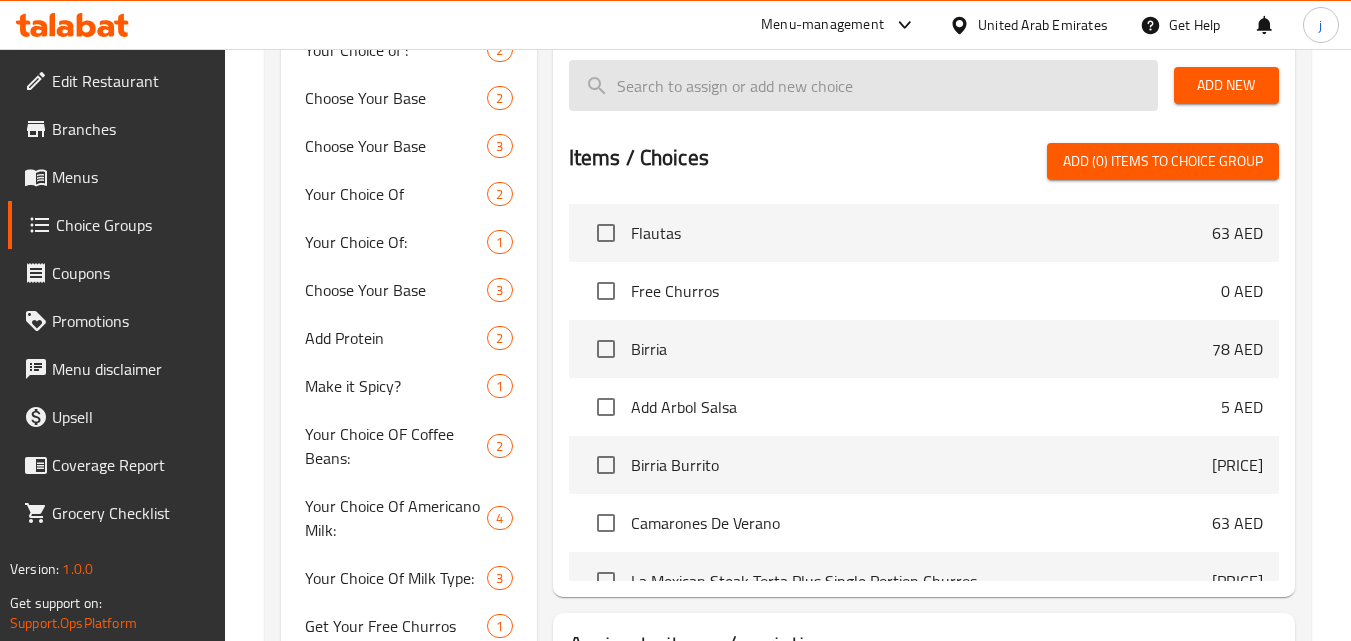 scroll, scrollTop: 620, scrollLeft: 0, axis: vertical 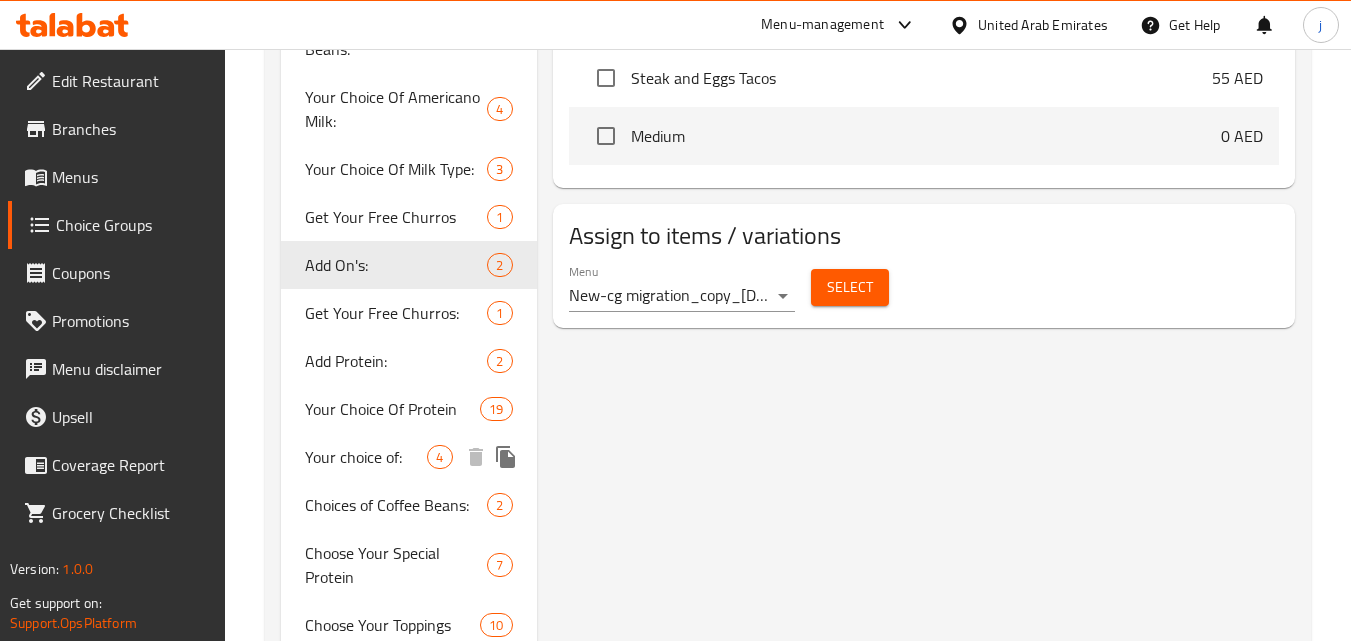 click on "Your choice of:" at bounding box center [366, 457] 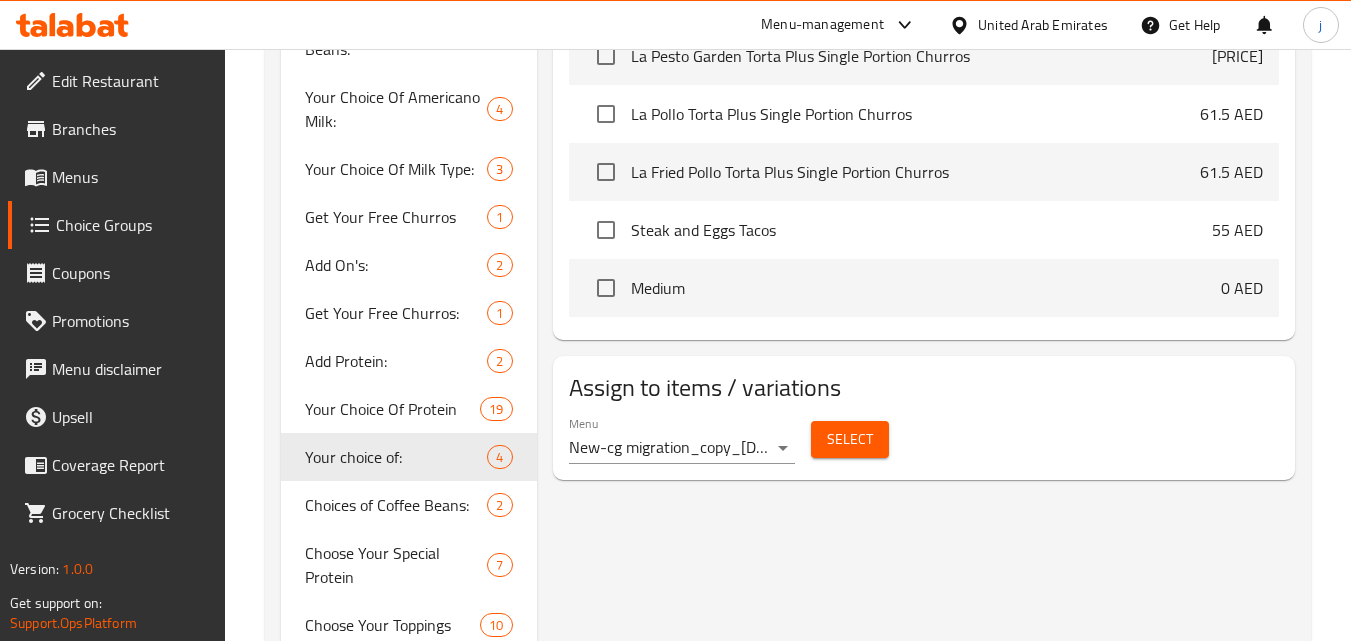 scroll, scrollTop: 720, scrollLeft: 0, axis: vertical 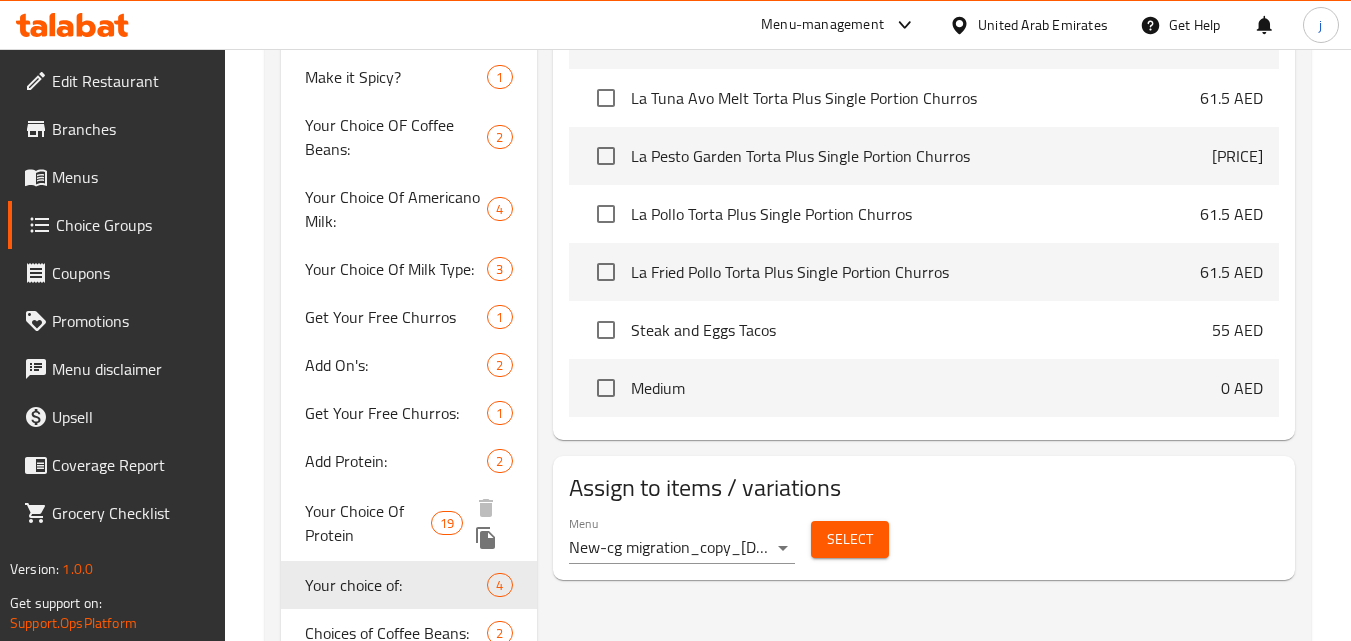 click on "Your Choice Of Protein" at bounding box center [368, 523] 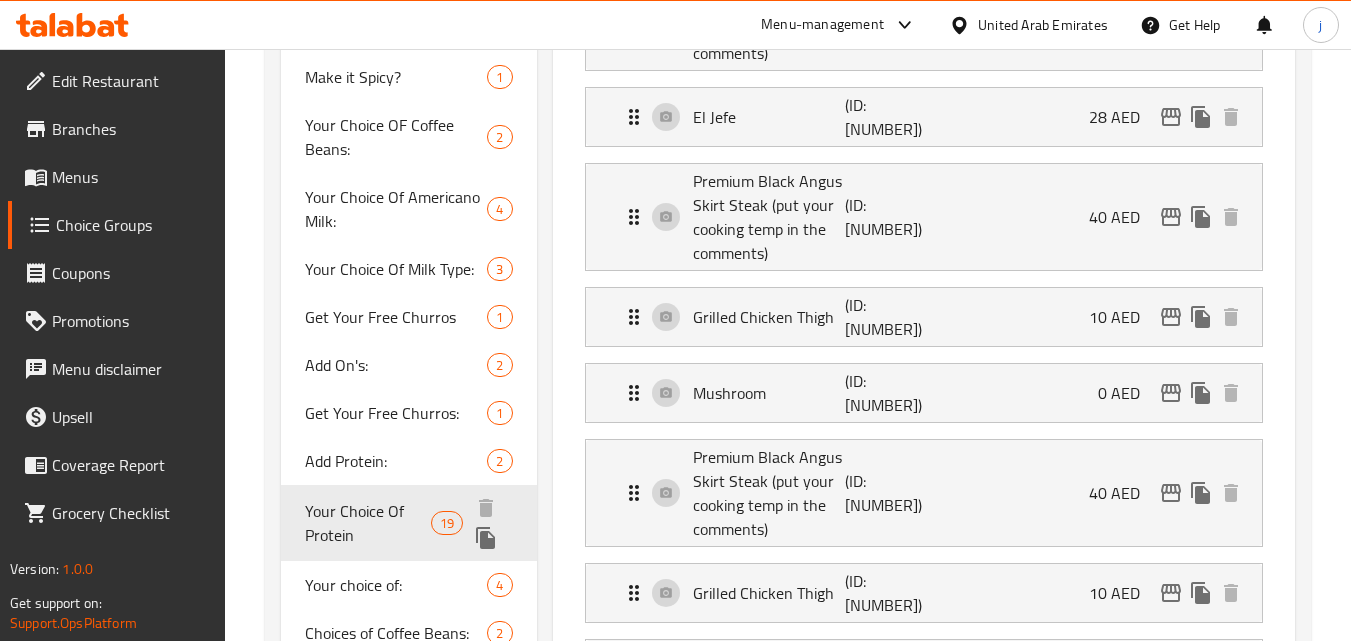 type on "Your Choice Of Protein" 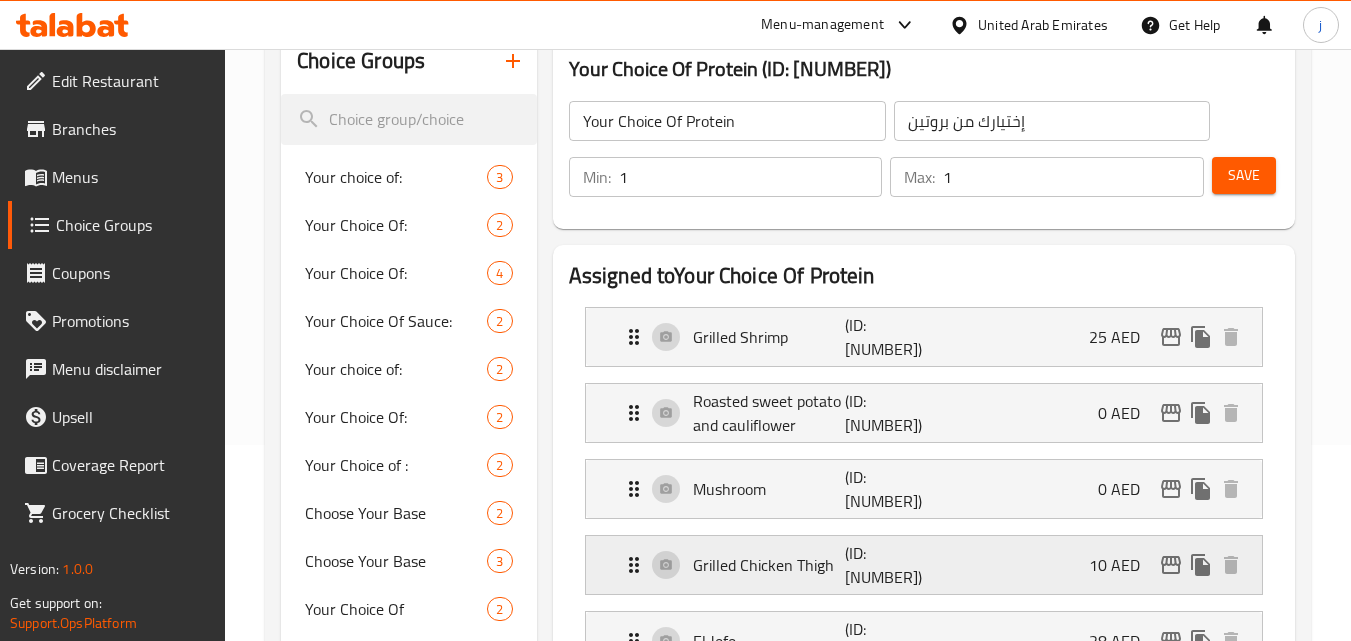 scroll, scrollTop: 0, scrollLeft: 0, axis: both 